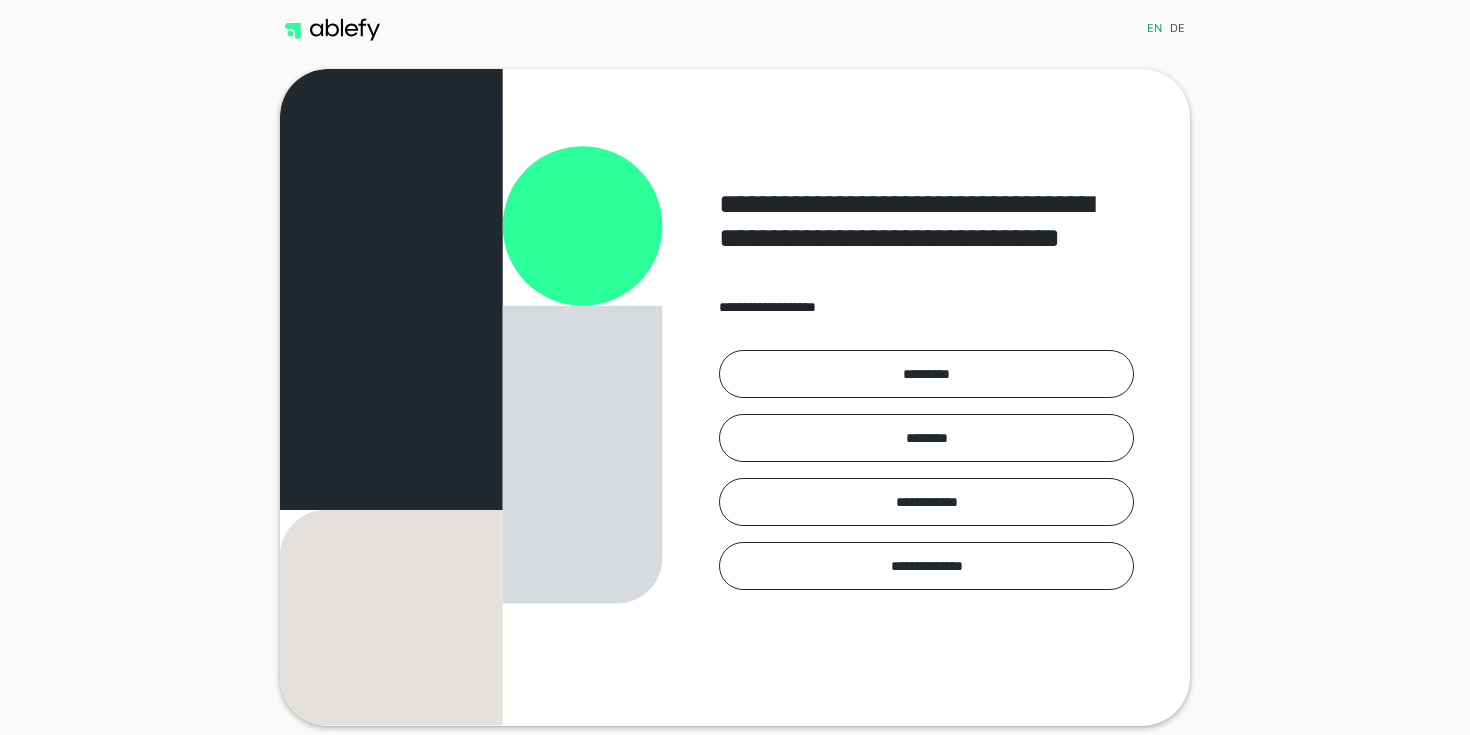 scroll, scrollTop: 0, scrollLeft: 0, axis: both 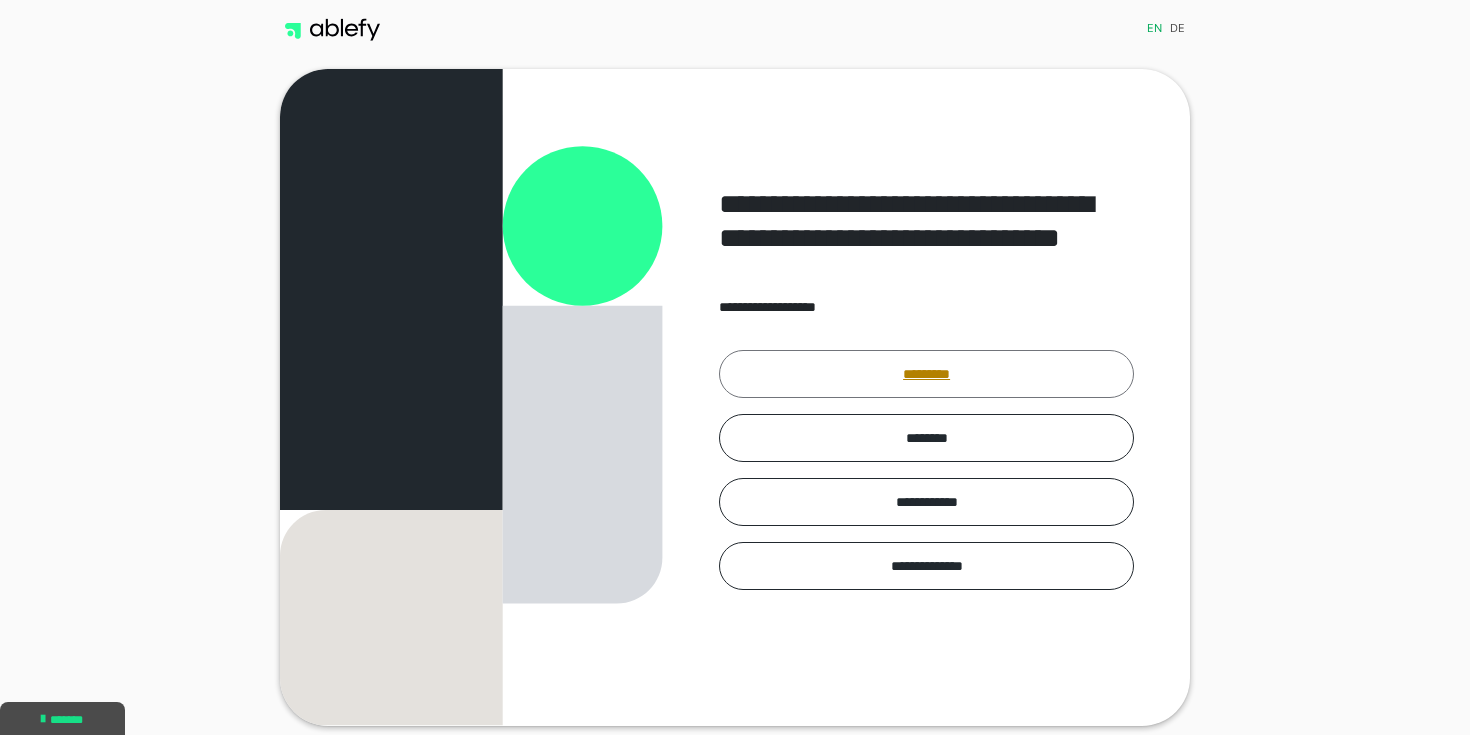 click on "*********" at bounding box center (926, 374) 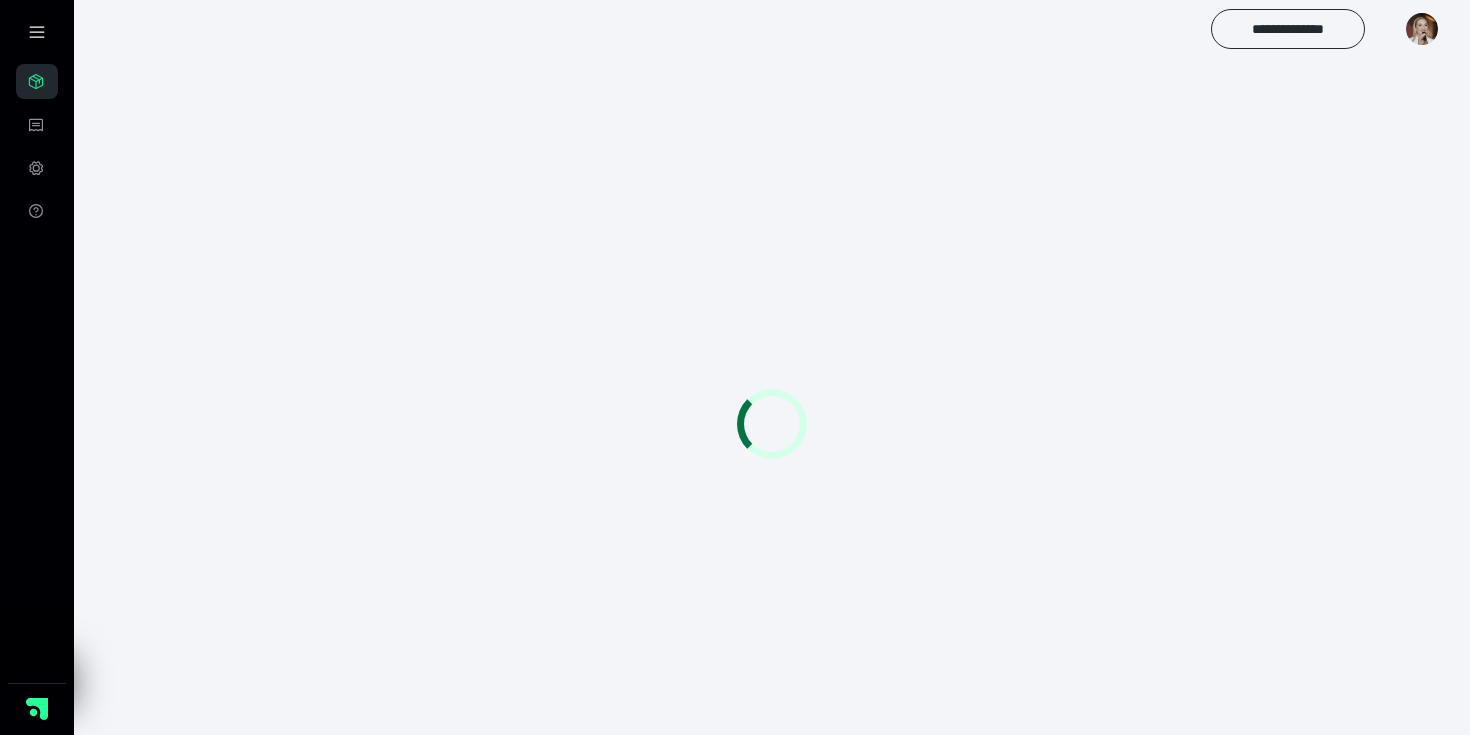 scroll, scrollTop: 0, scrollLeft: 0, axis: both 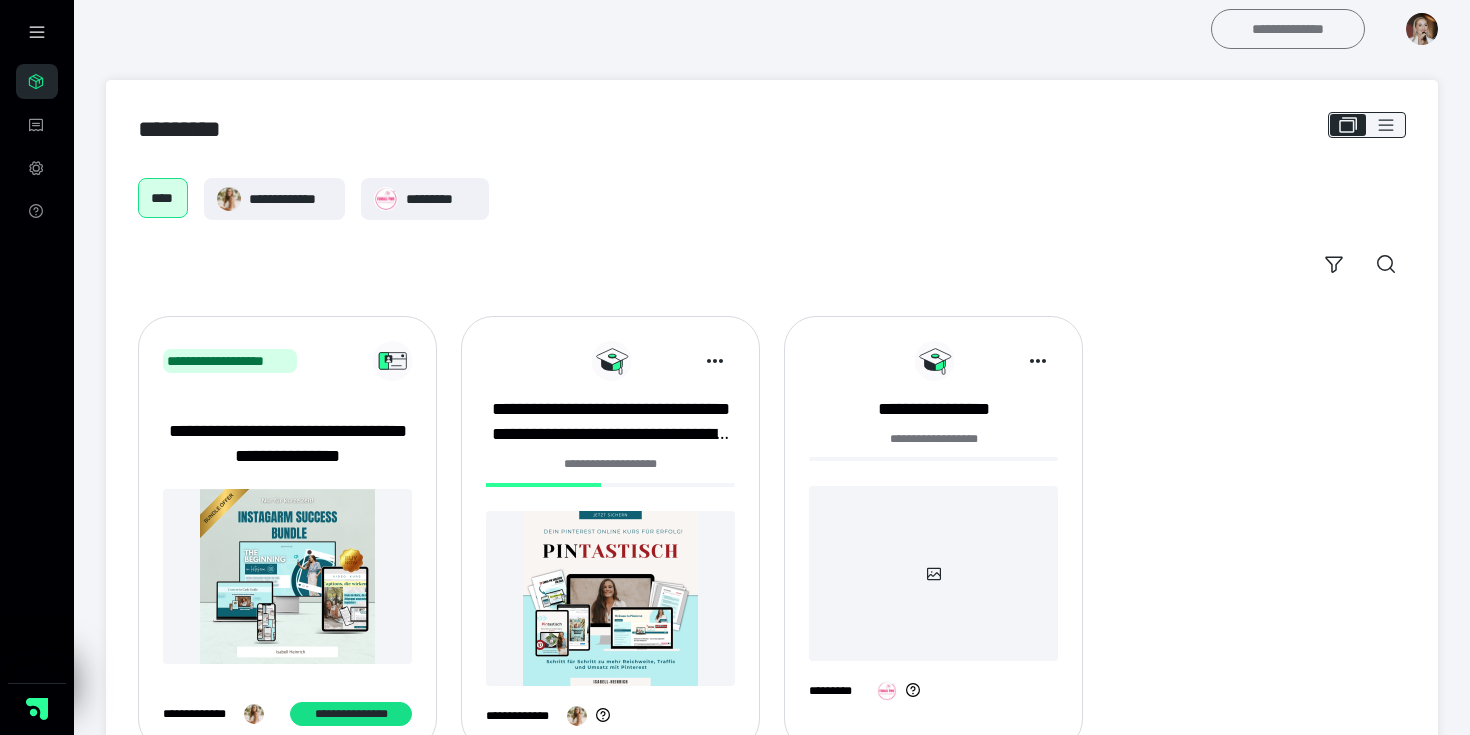 click on "**********" at bounding box center (1288, 29) 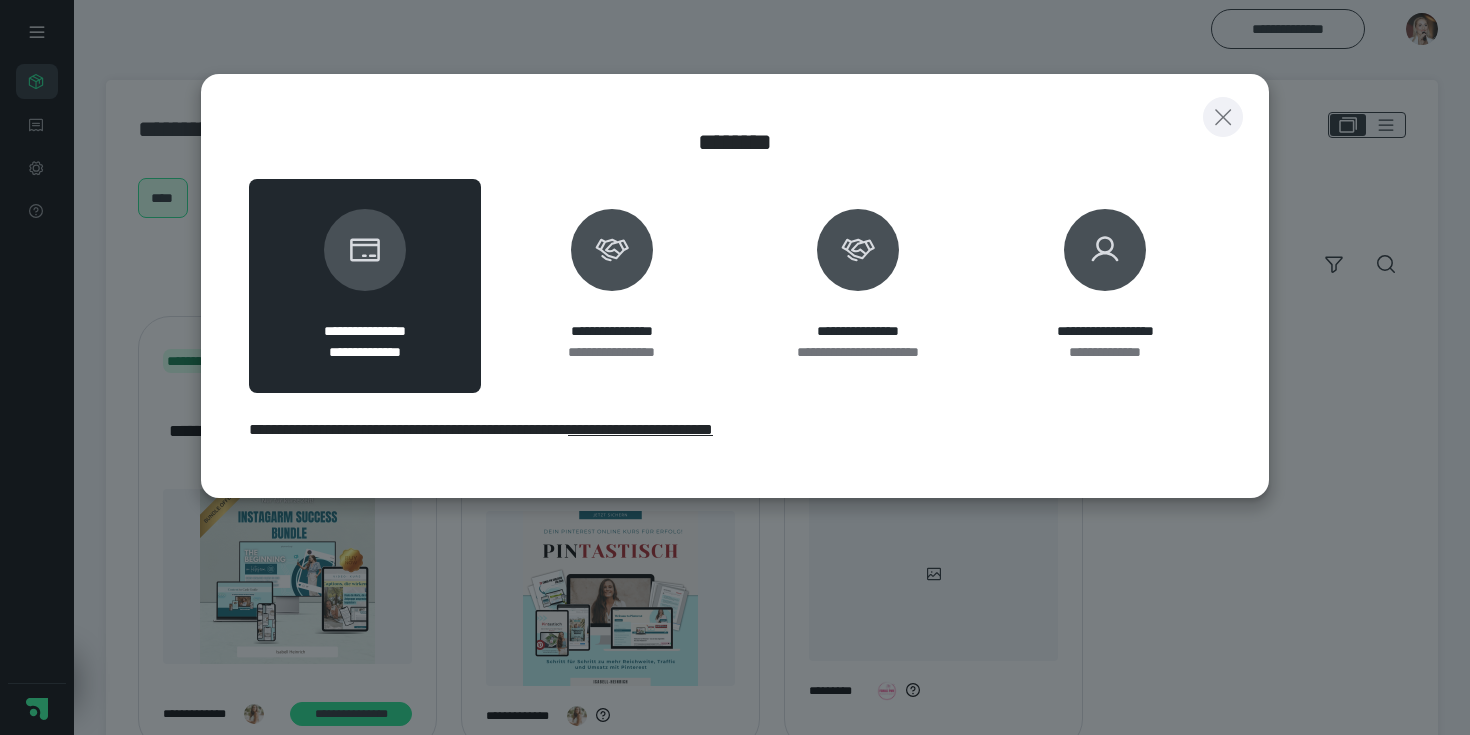 click 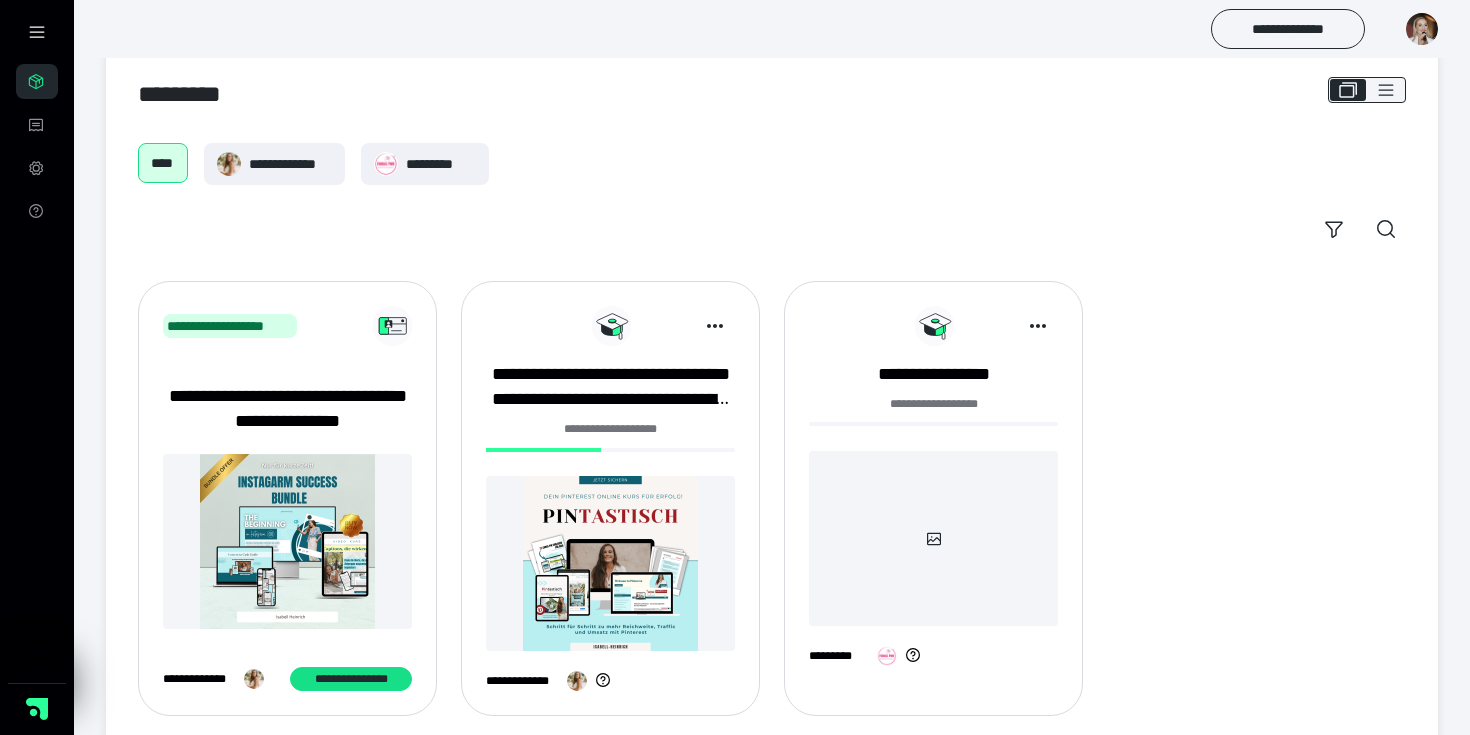 scroll, scrollTop: 72, scrollLeft: 0, axis: vertical 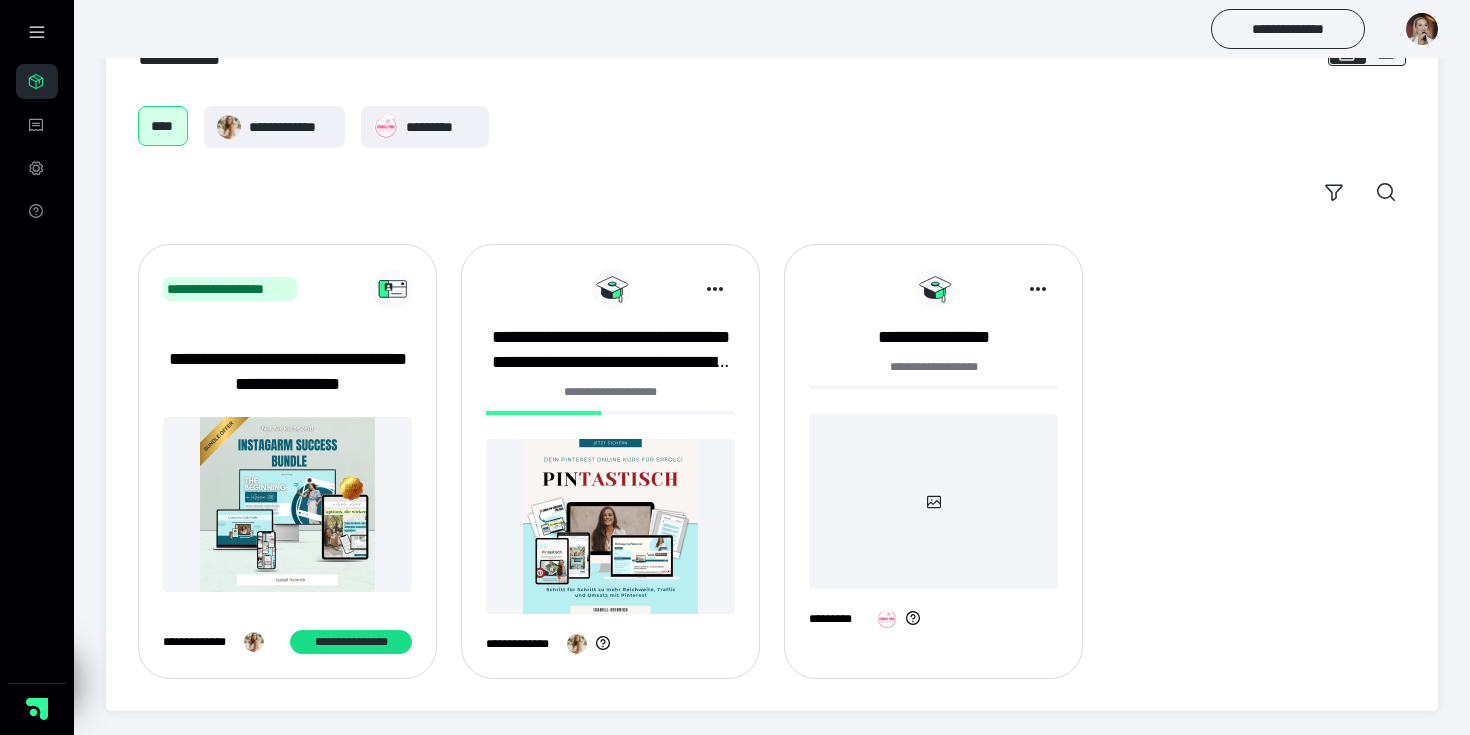 click at bounding box center (610, 526) 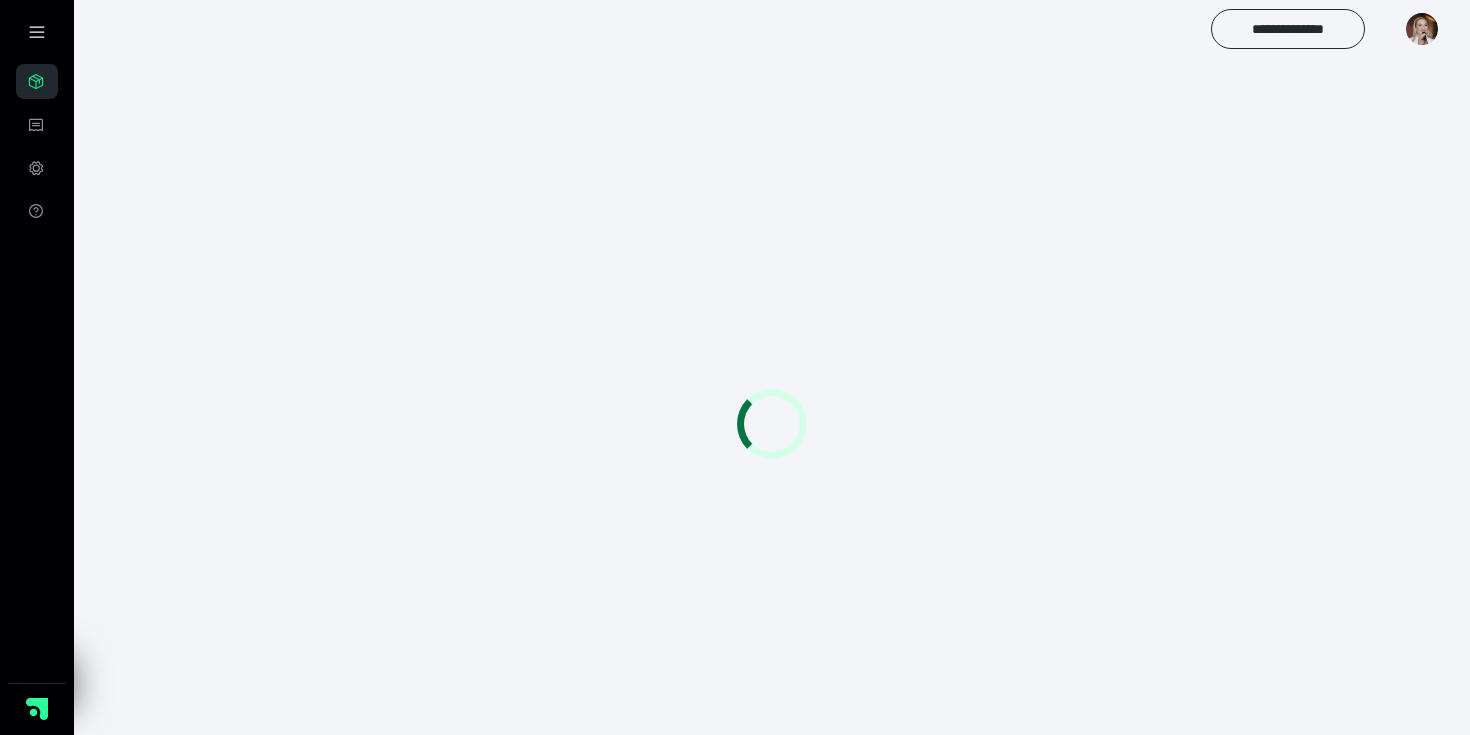 scroll, scrollTop: 0, scrollLeft: 0, axis: both 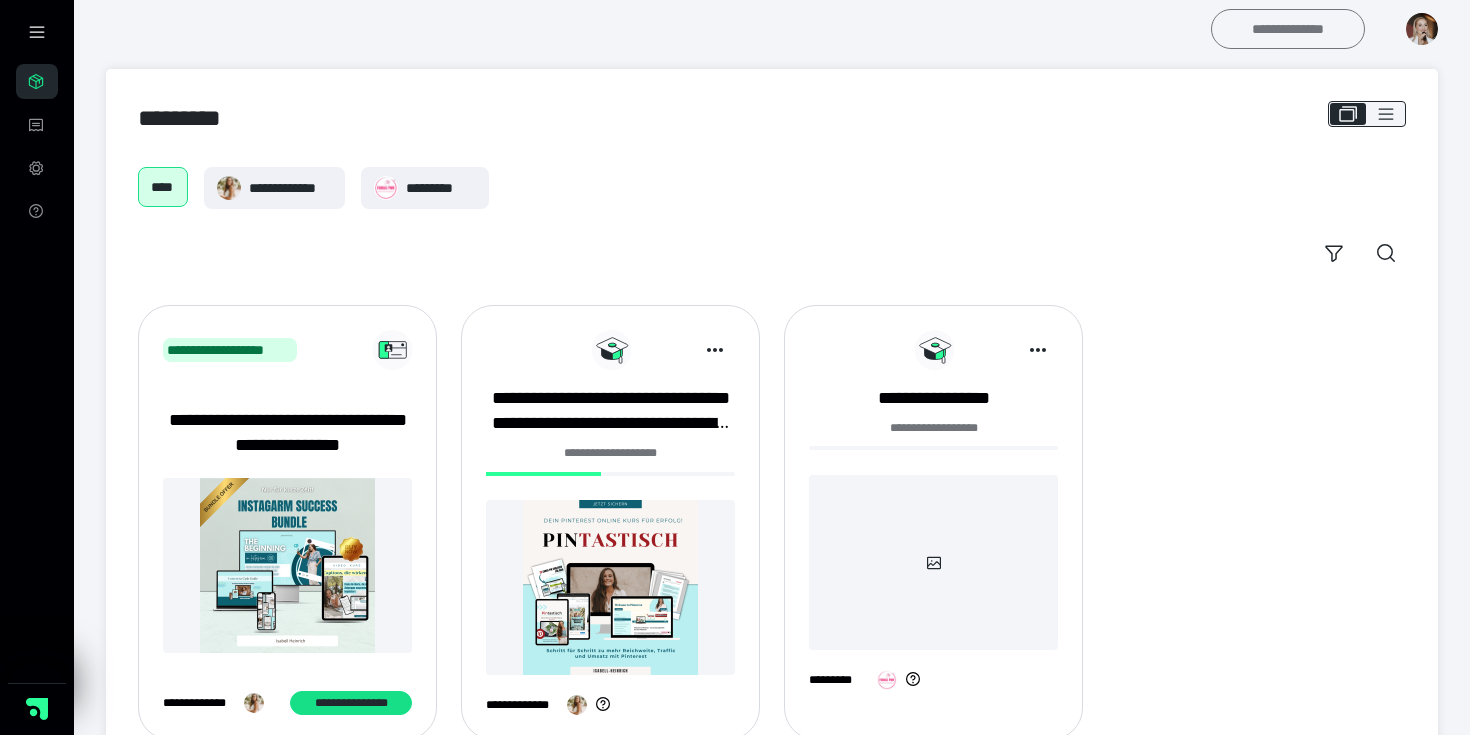 click on "**********" at bounding box center [1288, 29] 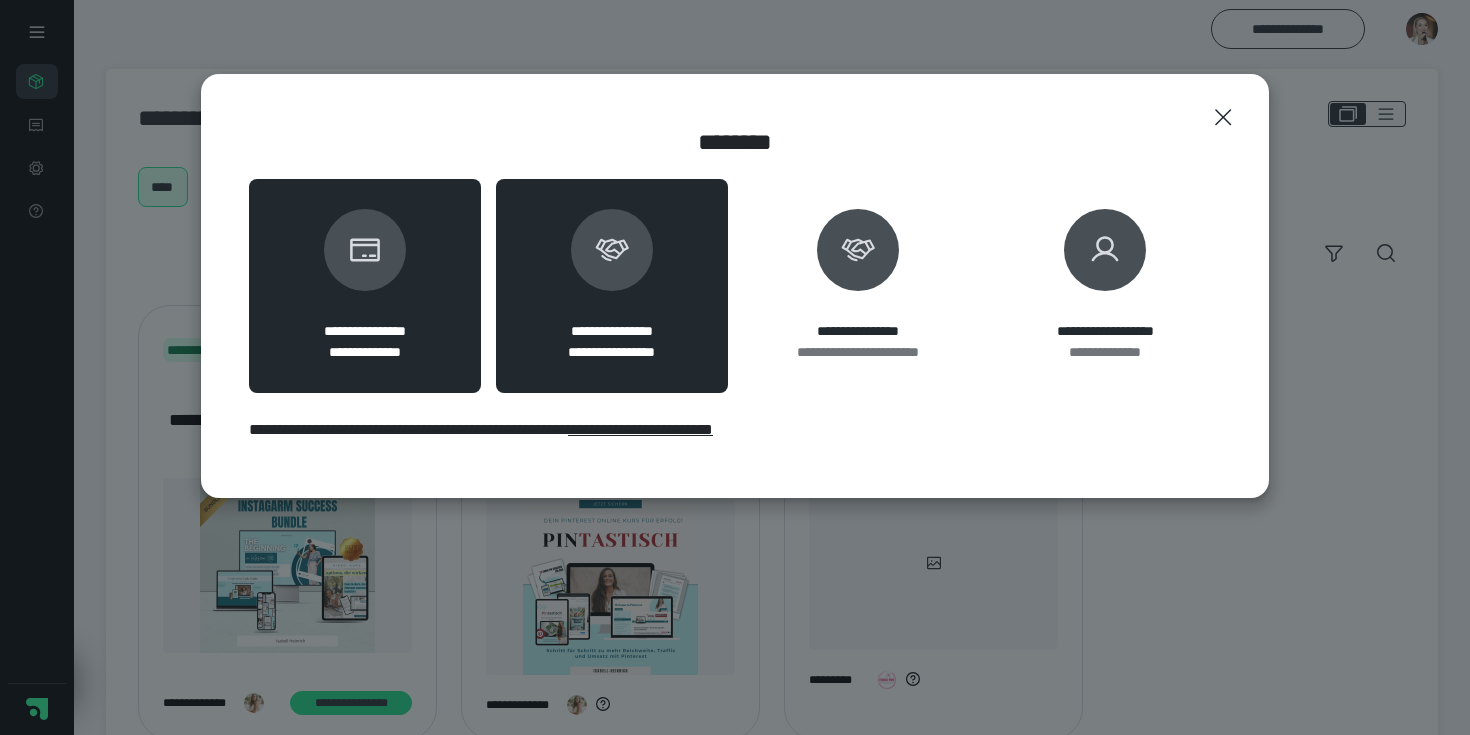 click on "**********" at bounding box center [612, 286] 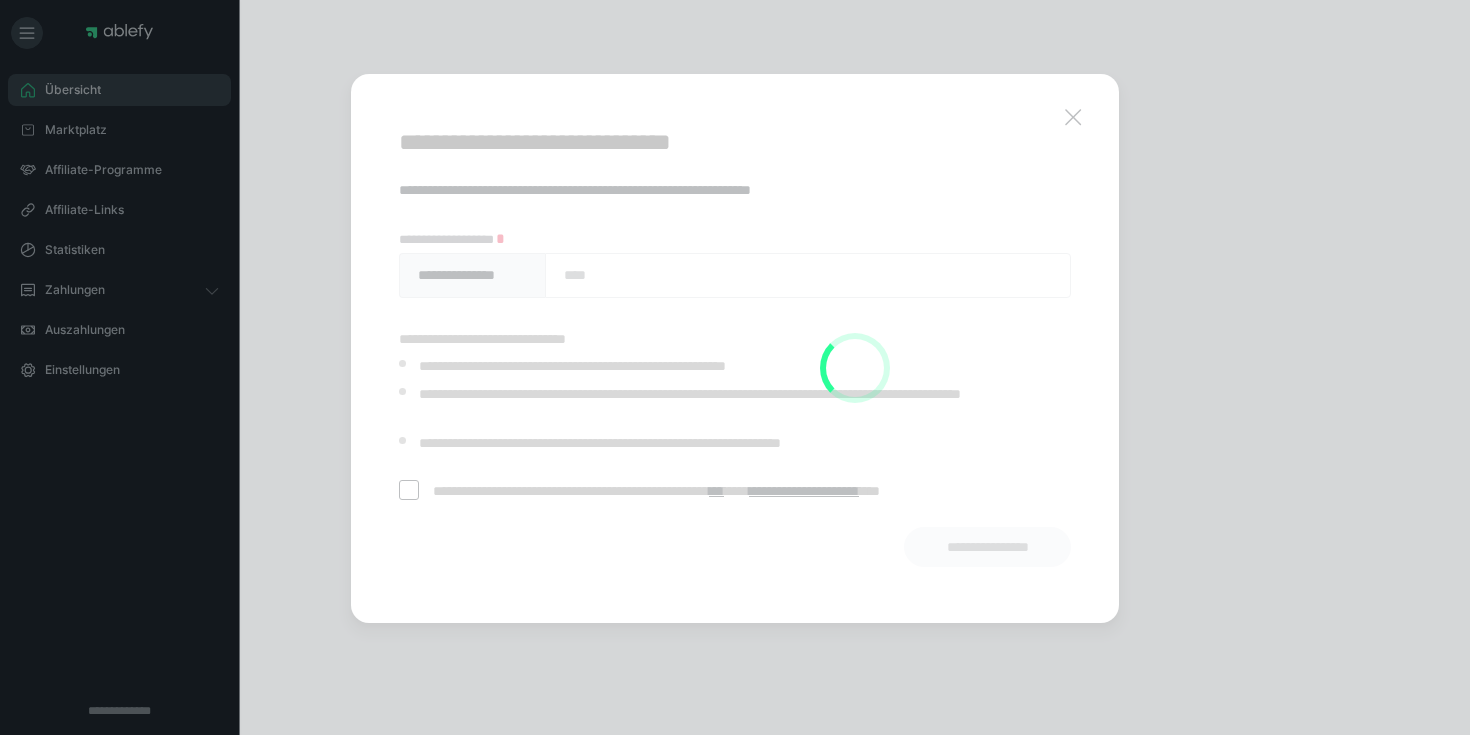 scroll, scrollTop: 0, scrollLeft: 0, axis: both 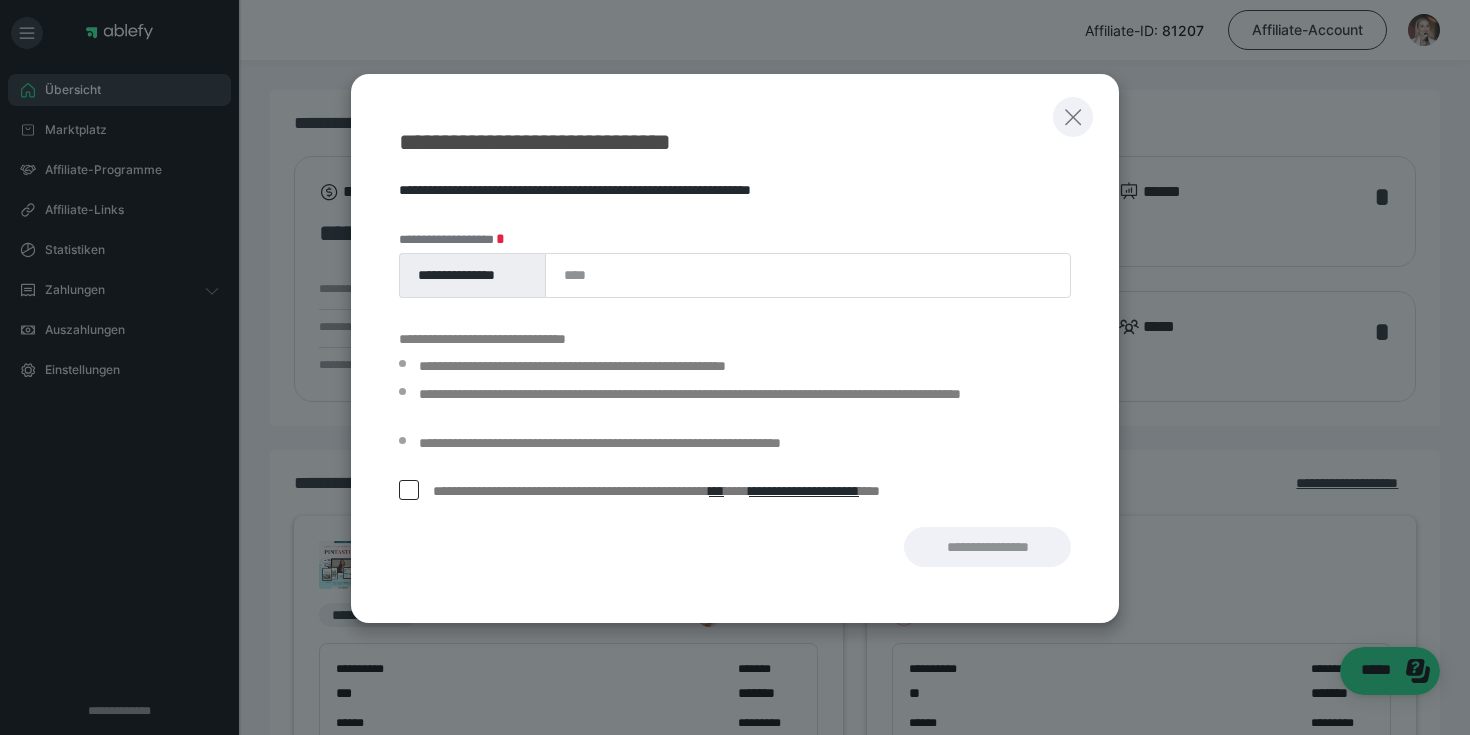 click 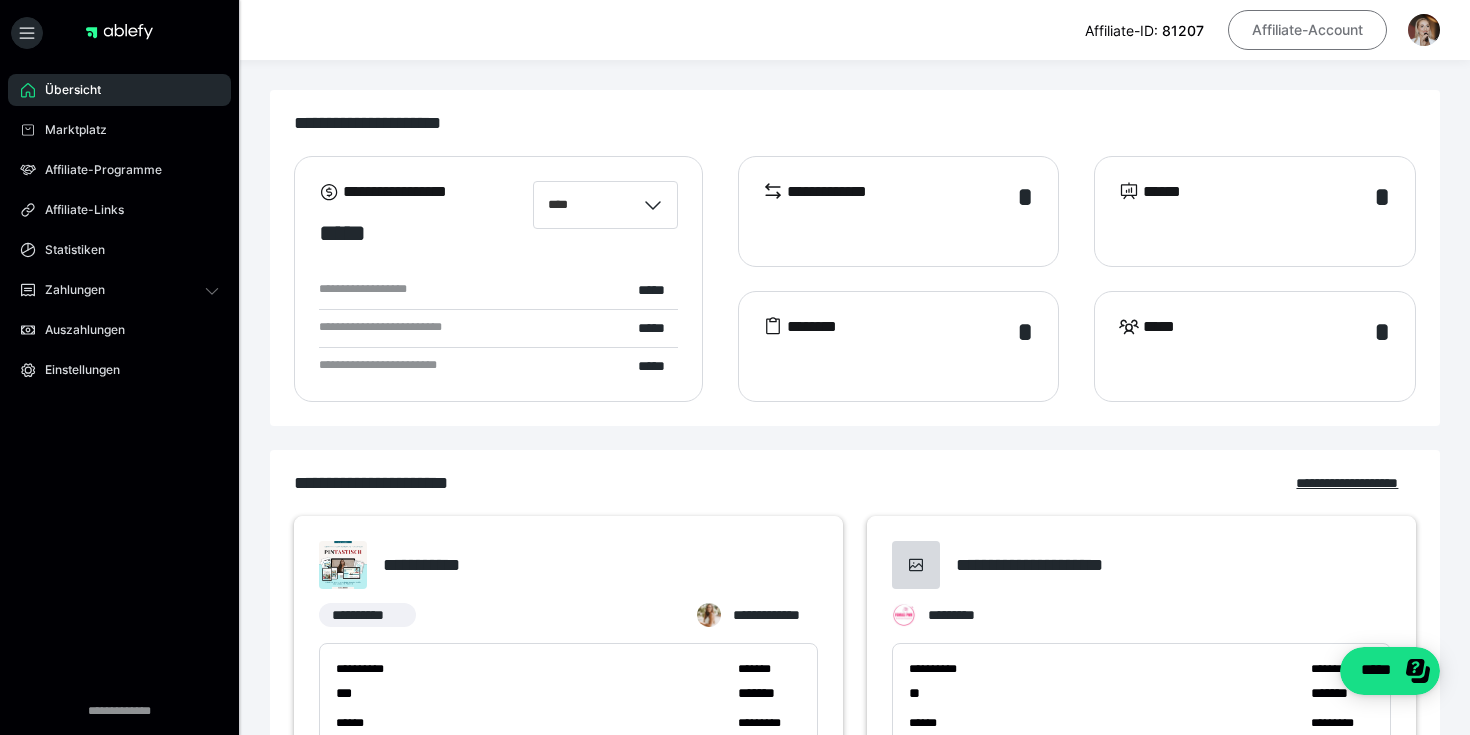 click on "Affiliate-Account" at bounding box center (1307, 30) 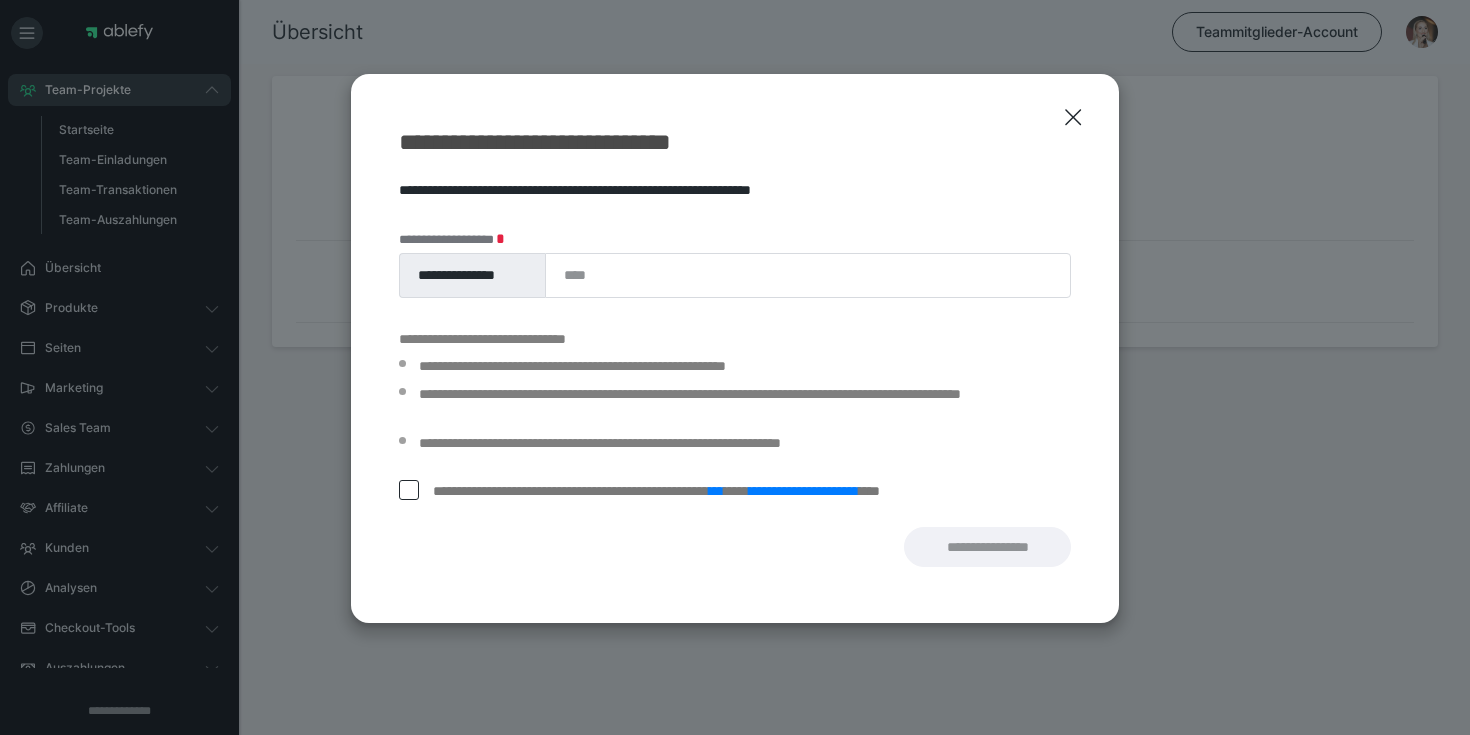 scroll, scrollTop: 0, scrollLeft: 0, axis: both 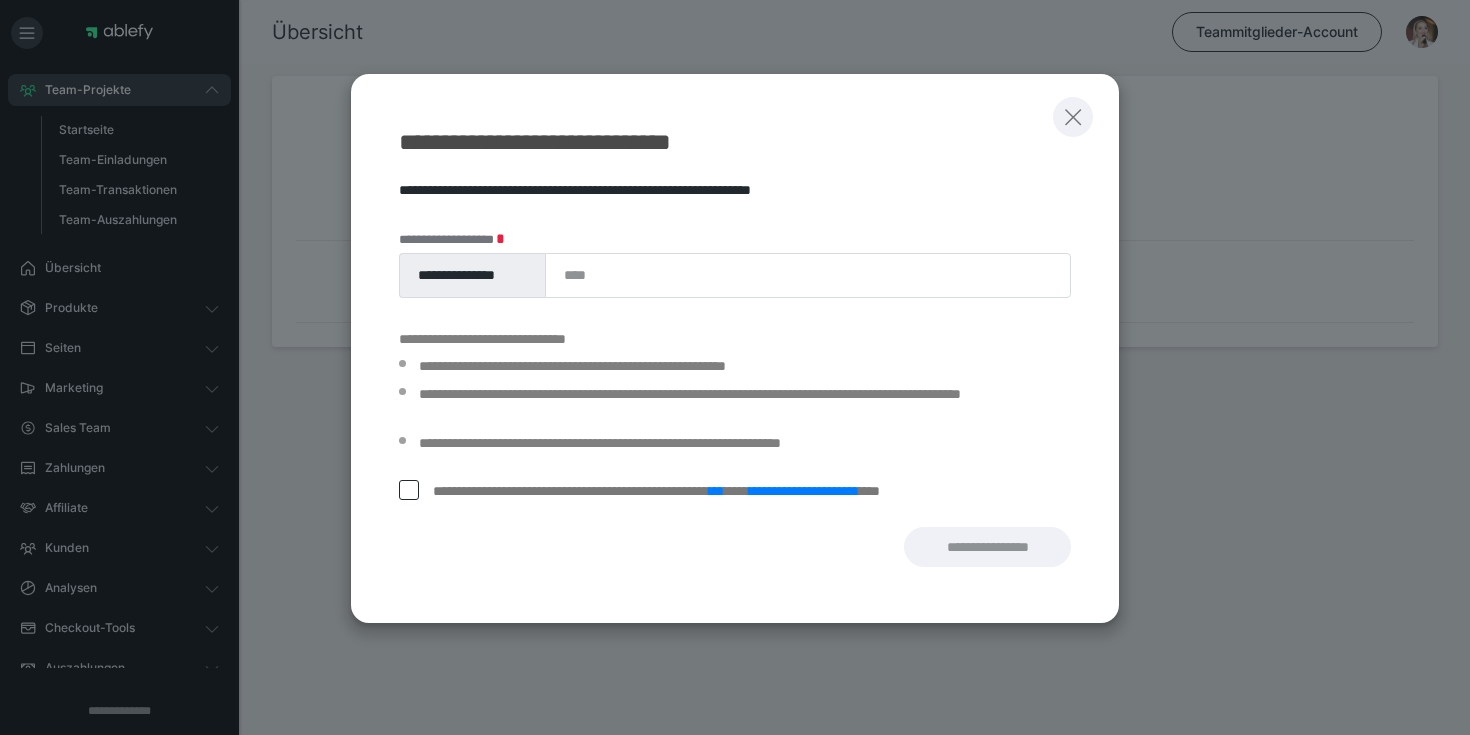 click 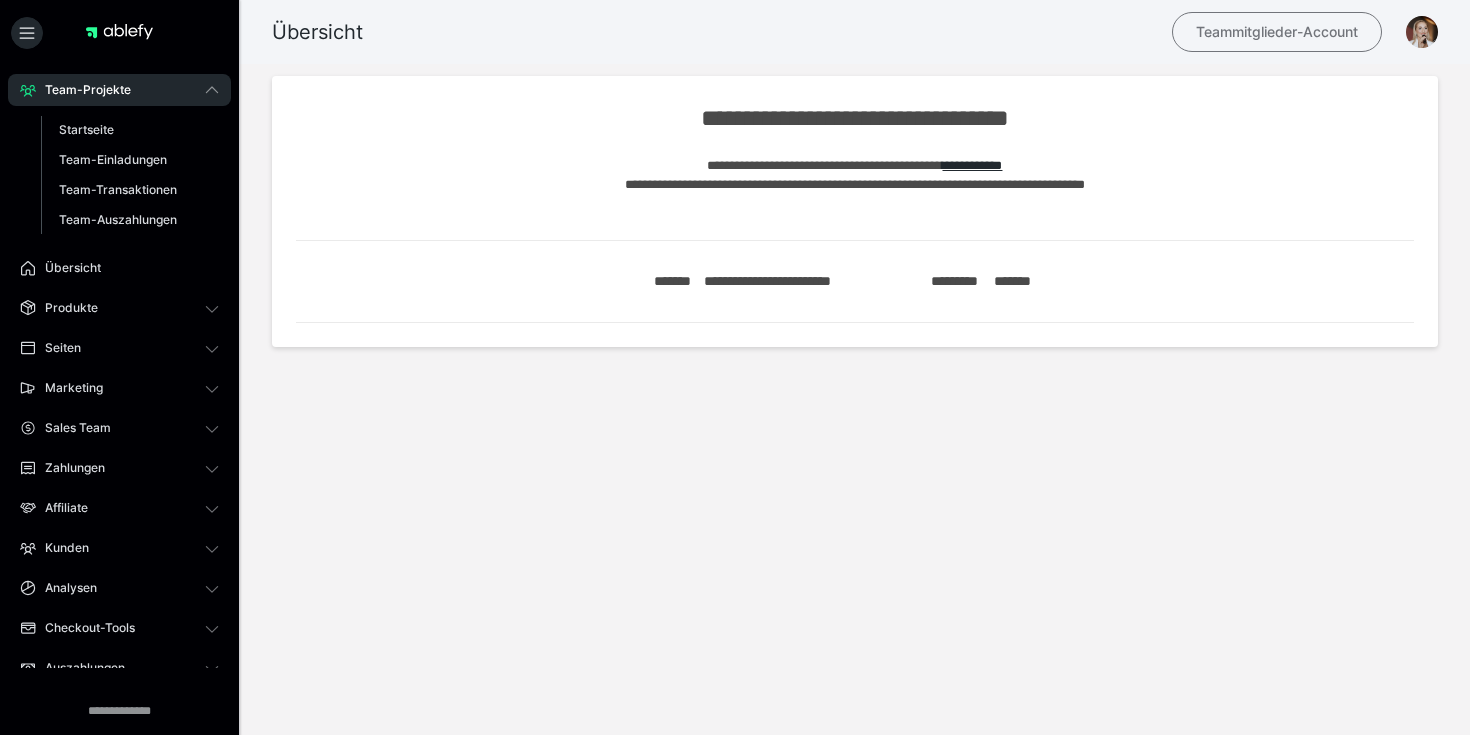 click on "Teammitglieder-Account" at bounding box center [1277, 32] 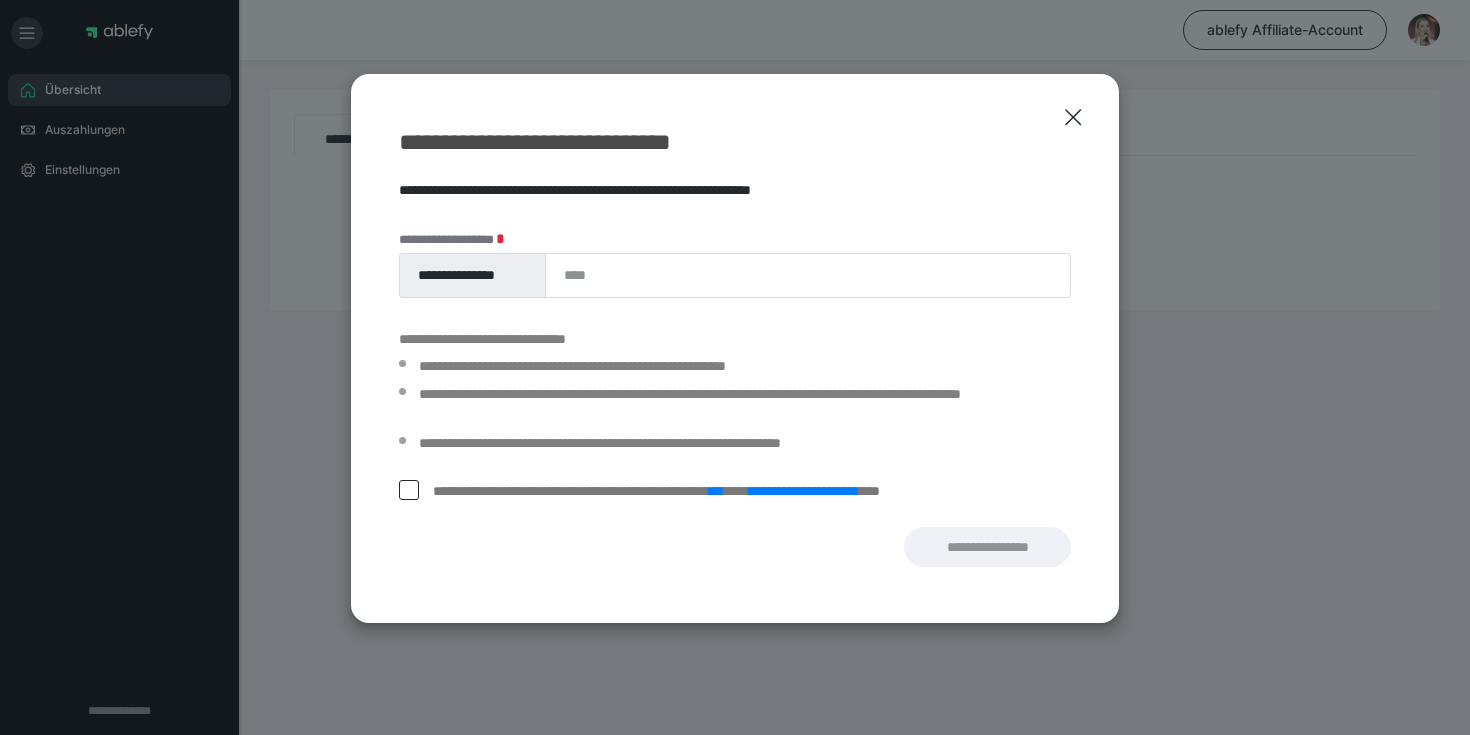 scroll, scrollTop: 0, scrollLeft: 0, axis: both 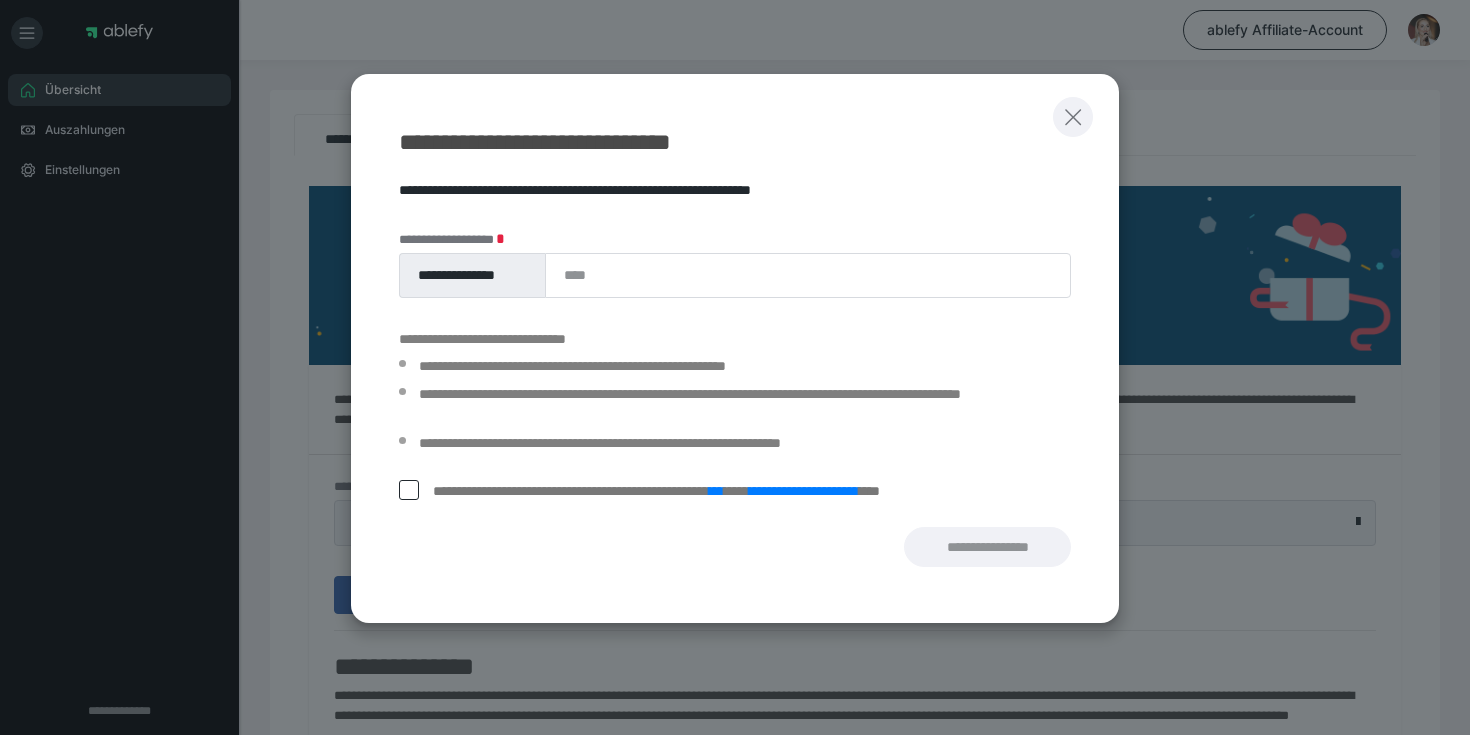 click 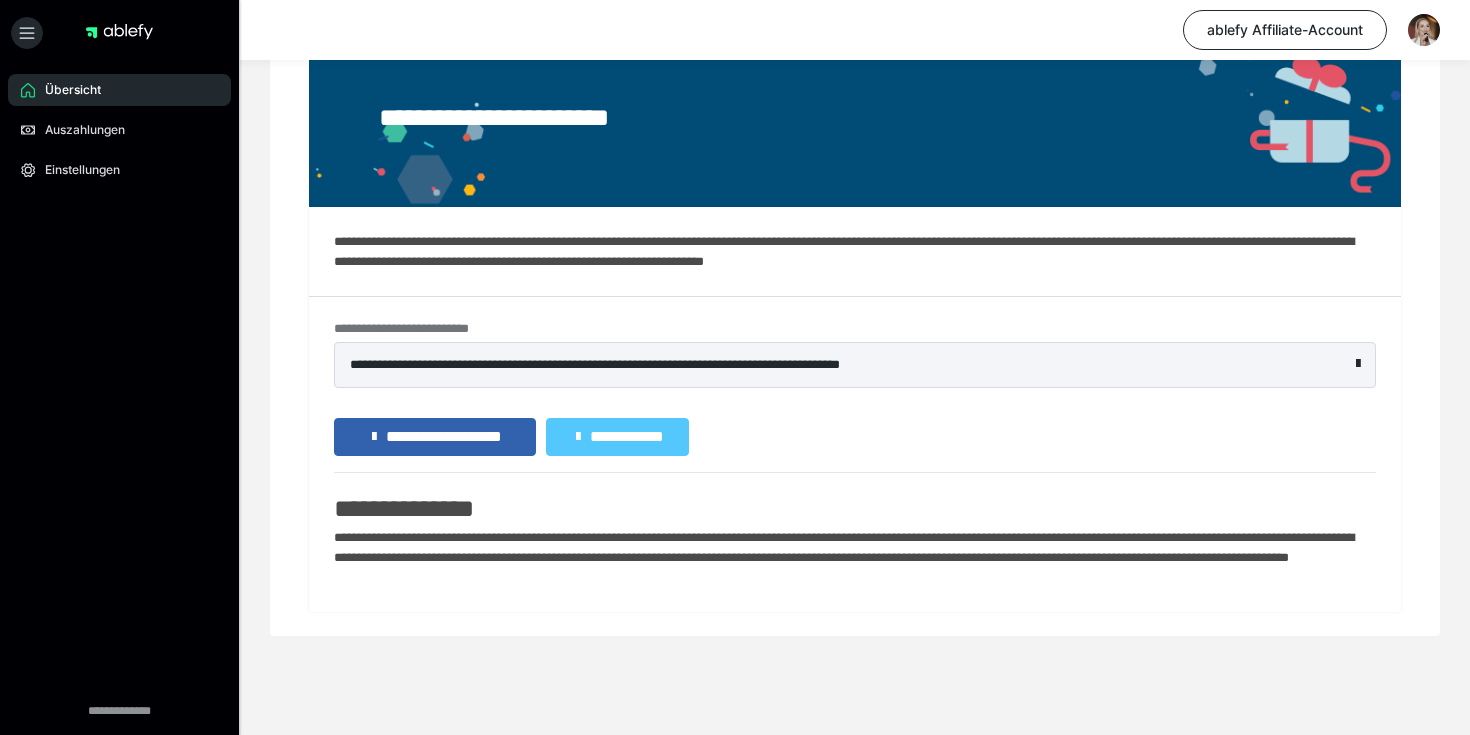 scroll, scrollTop: 0, scrollLeft: 0, axis: both 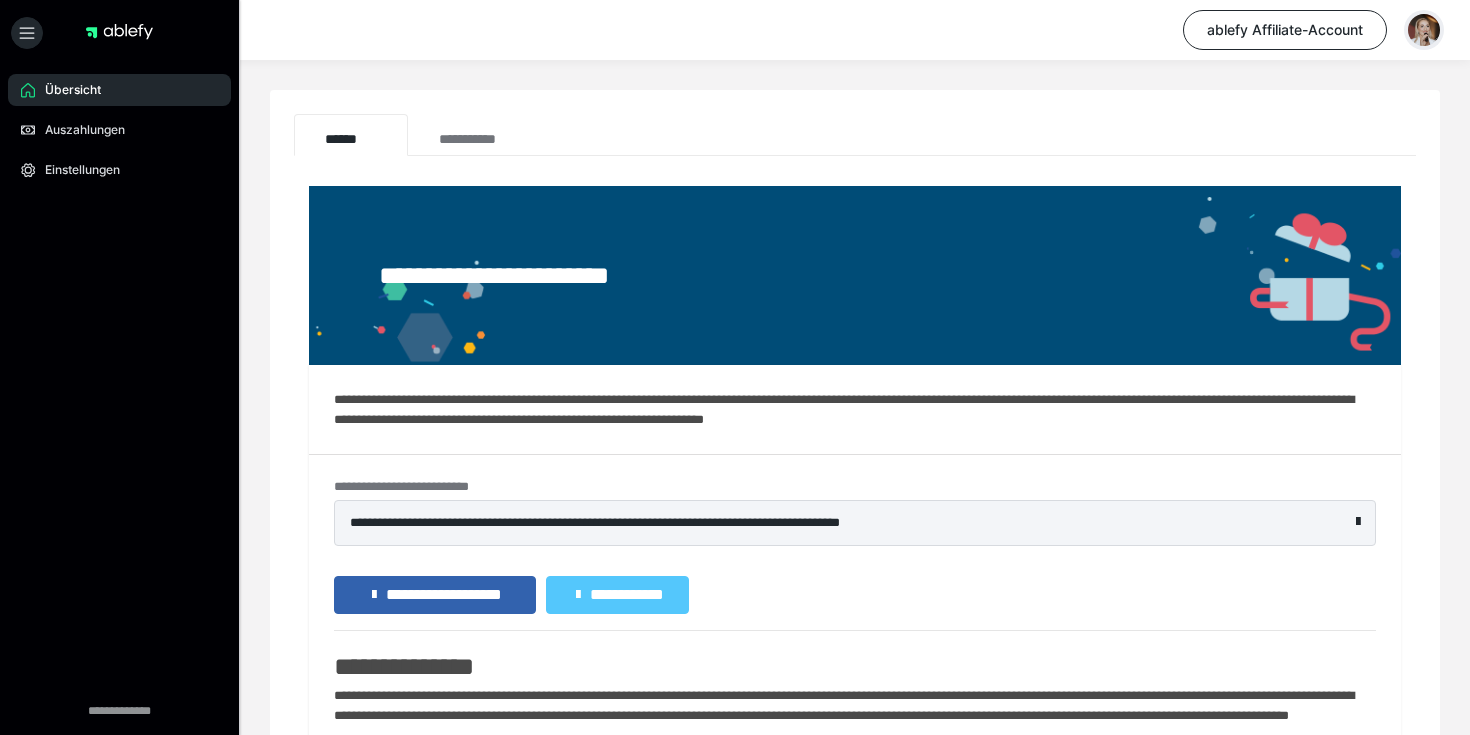 click at bounding box center [1424, 30] 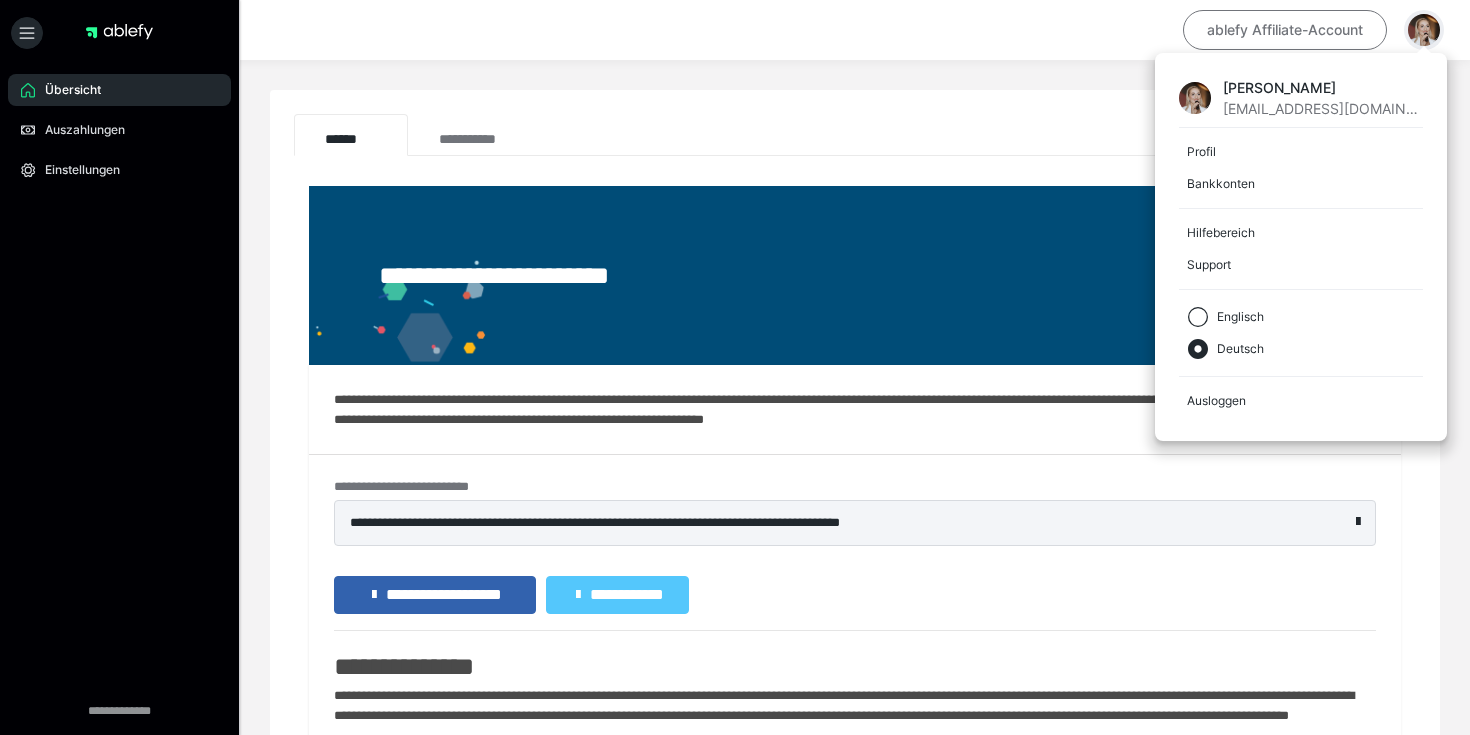 click on "ablefy Affiliate-Account" at bounding box center [1285, 30] 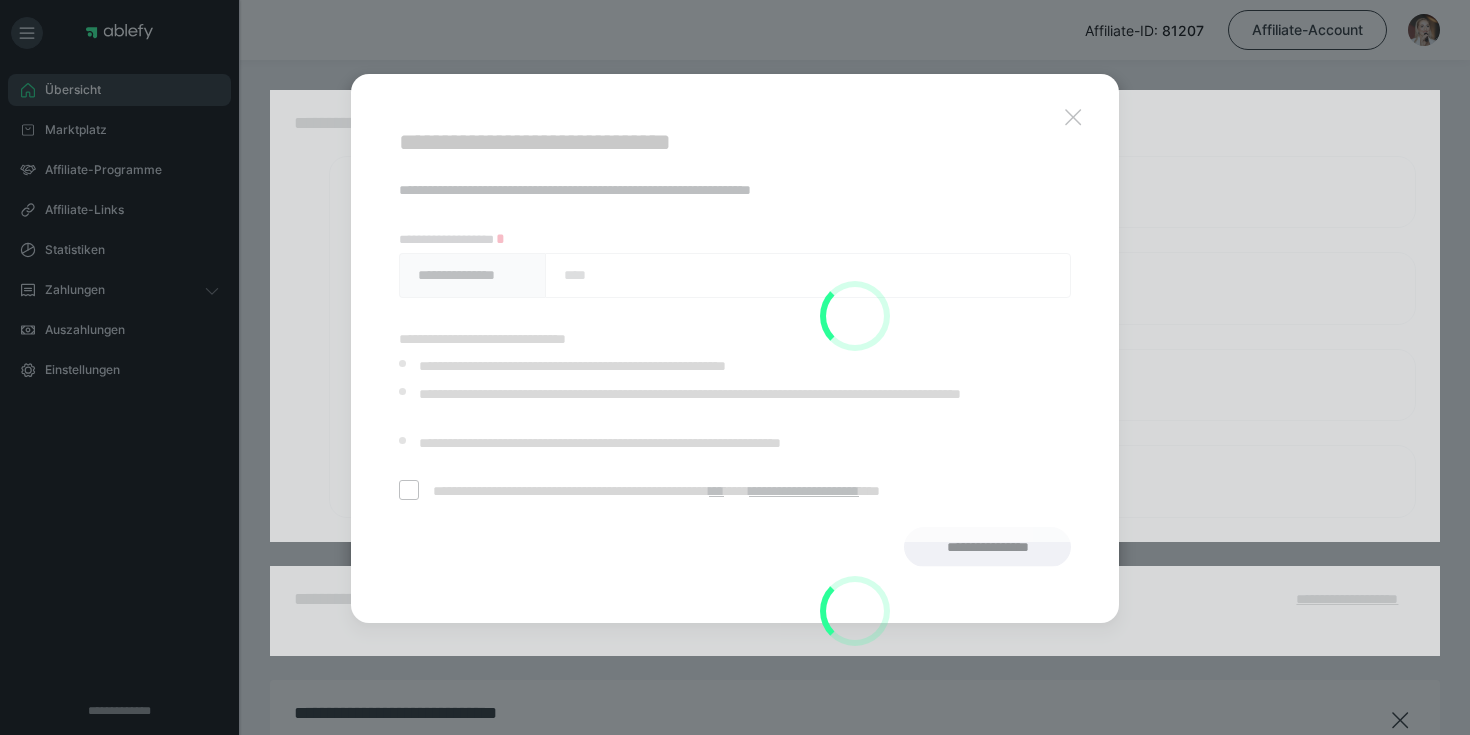 scroll, scrollTop: 0, scrollLeft: 0, axis: both 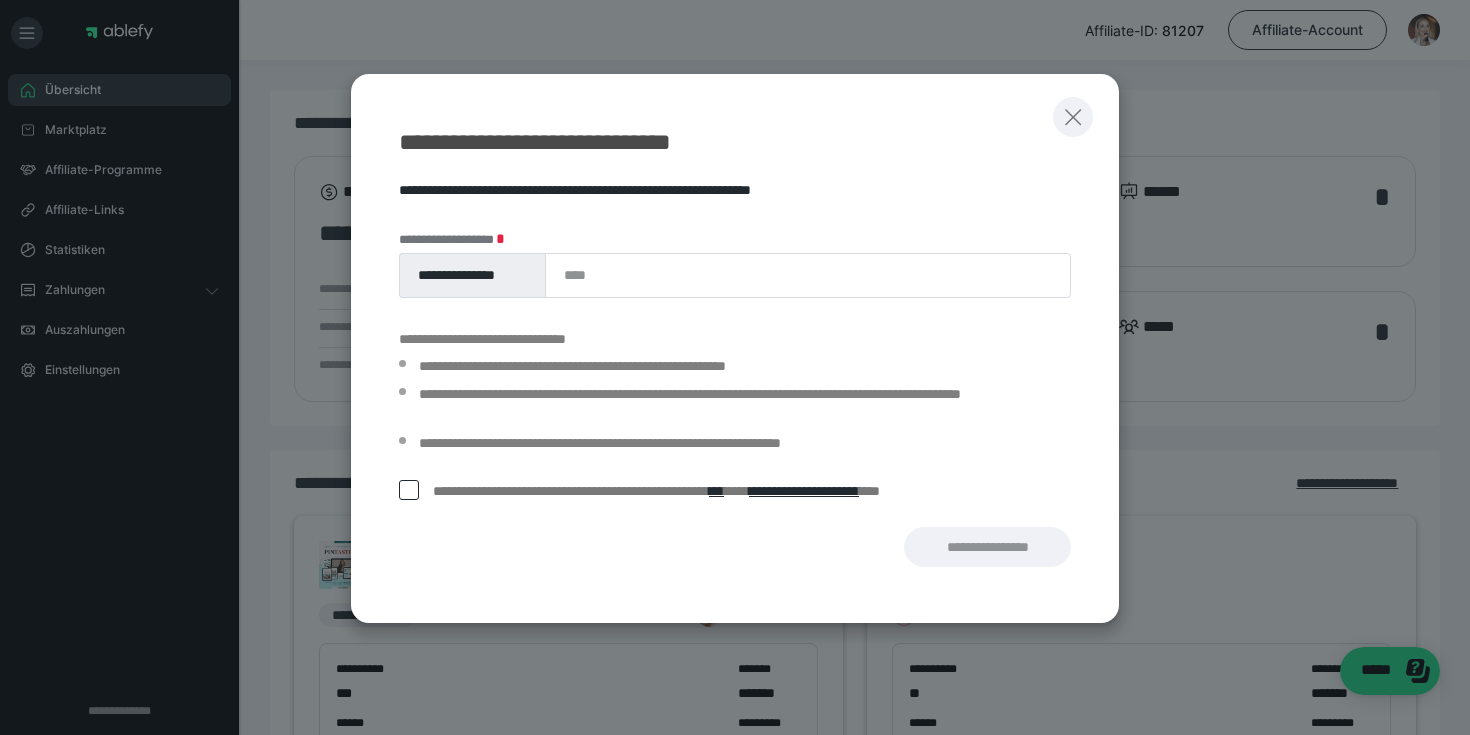 click at bounding box center (1073, 117) 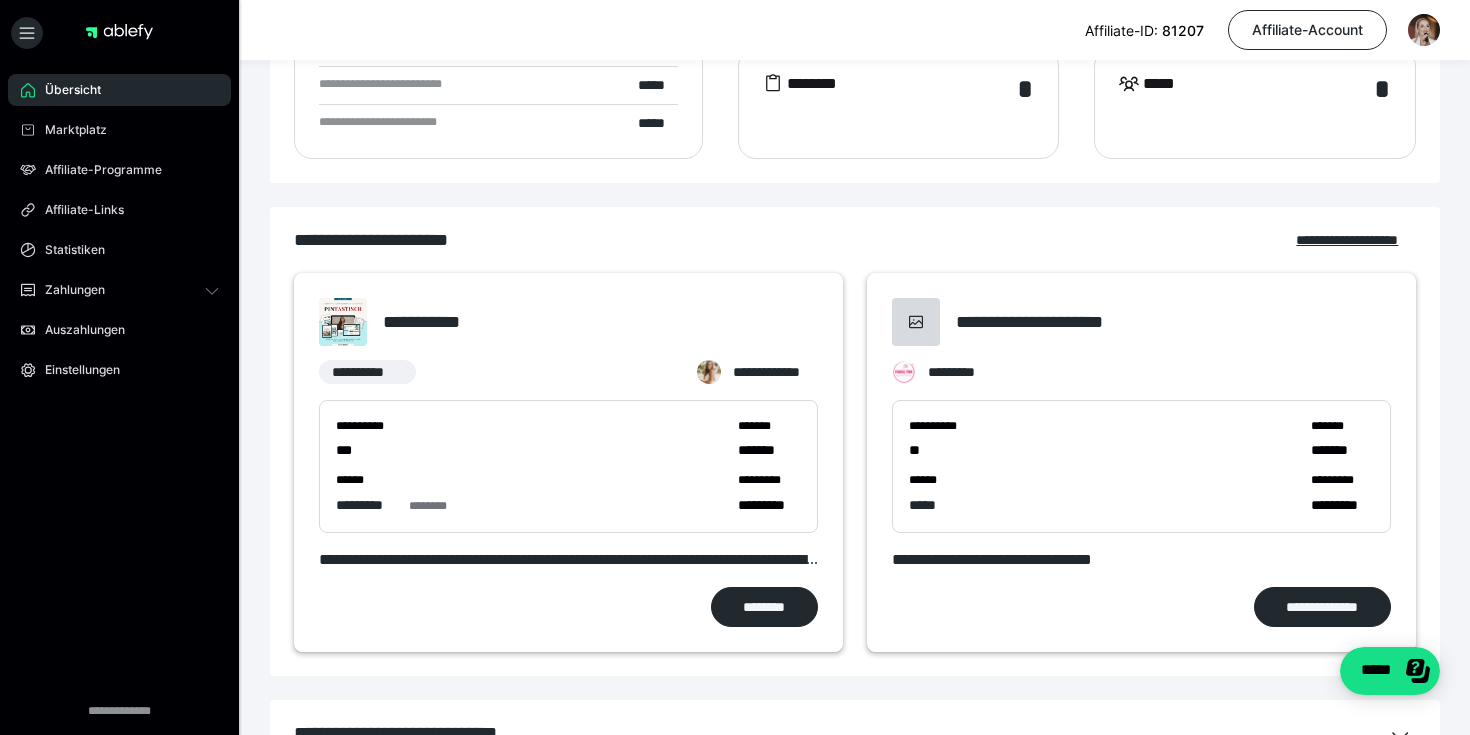 scroll, scrollTop: 246, scrollLeft: 0, axis: vertical 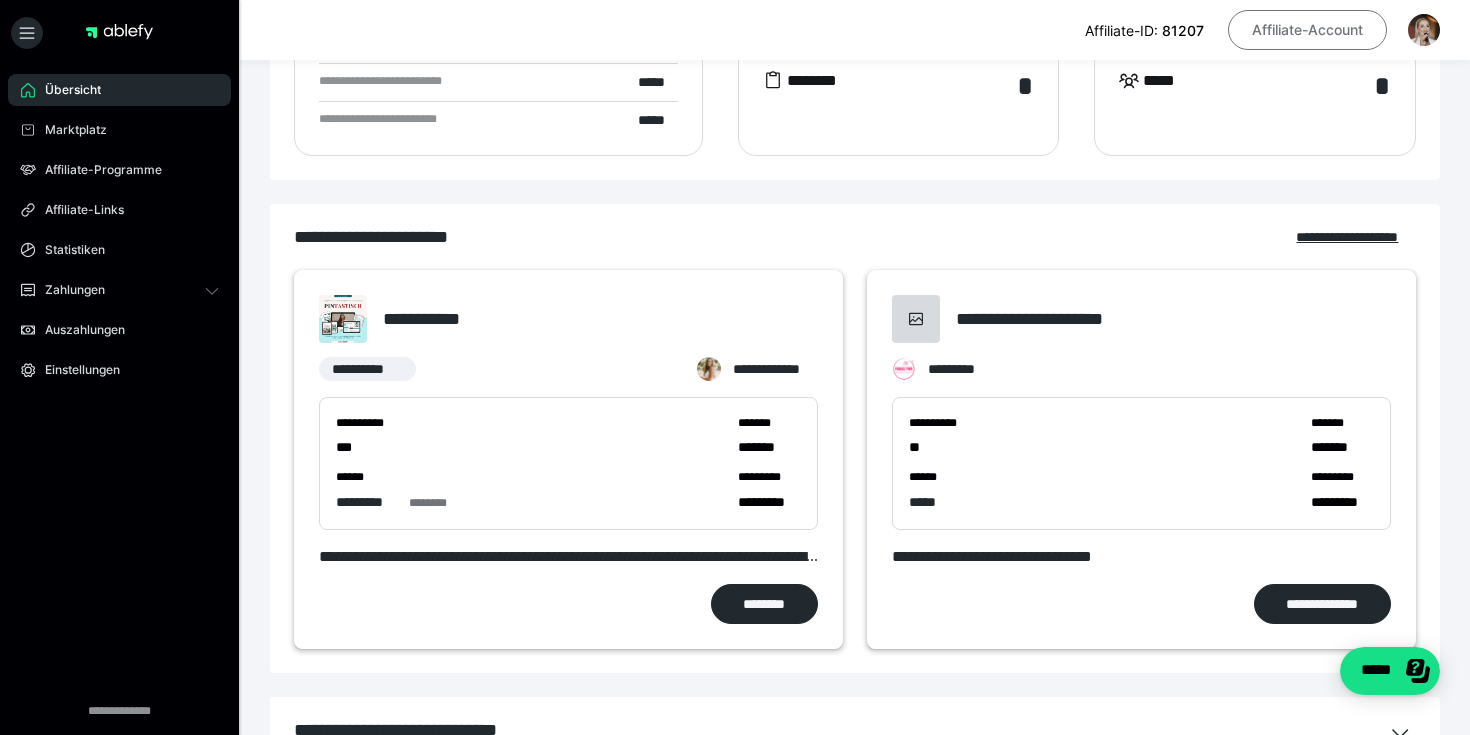 click on "Affiliate-Account" at bounding box center [1307, 30] 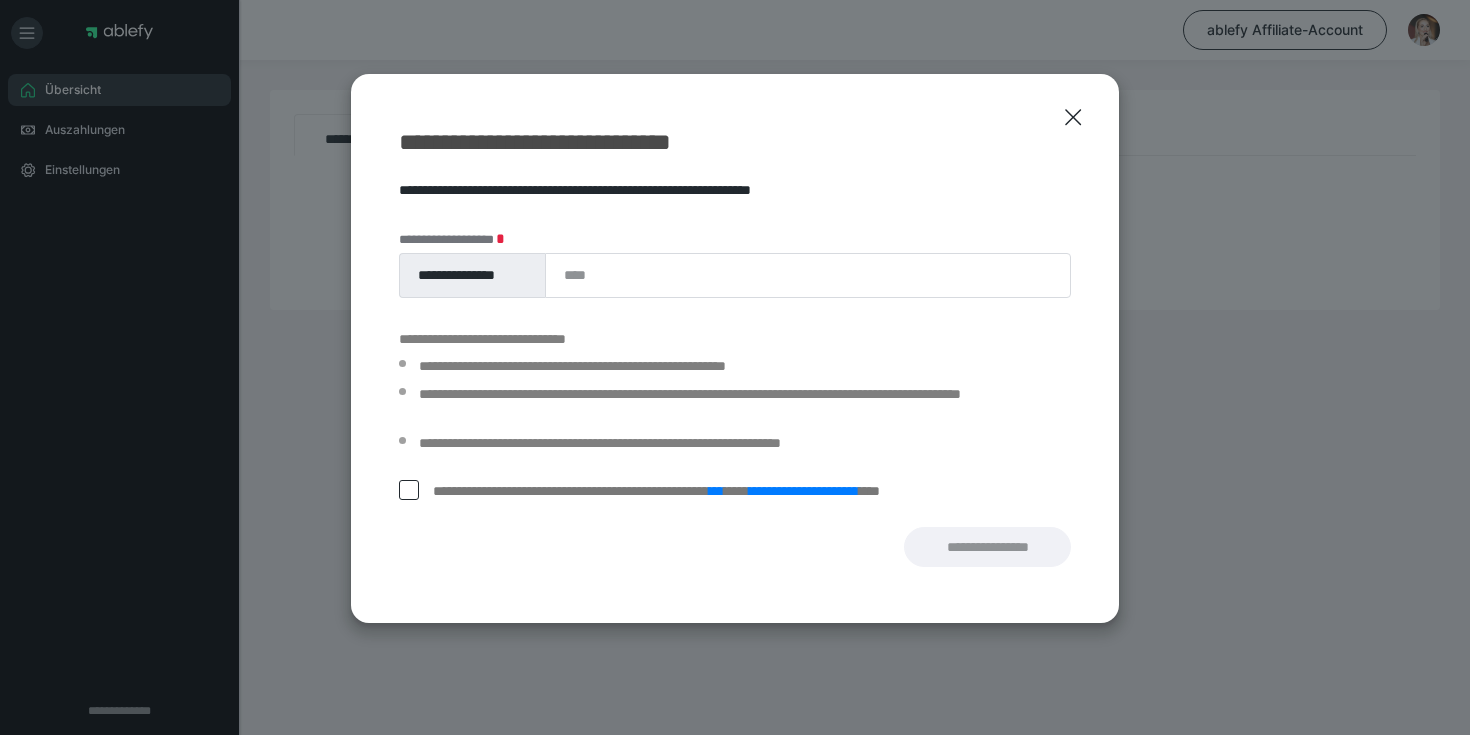 scroll, scrollTop: 0, scrollLeft: 0, axis: both 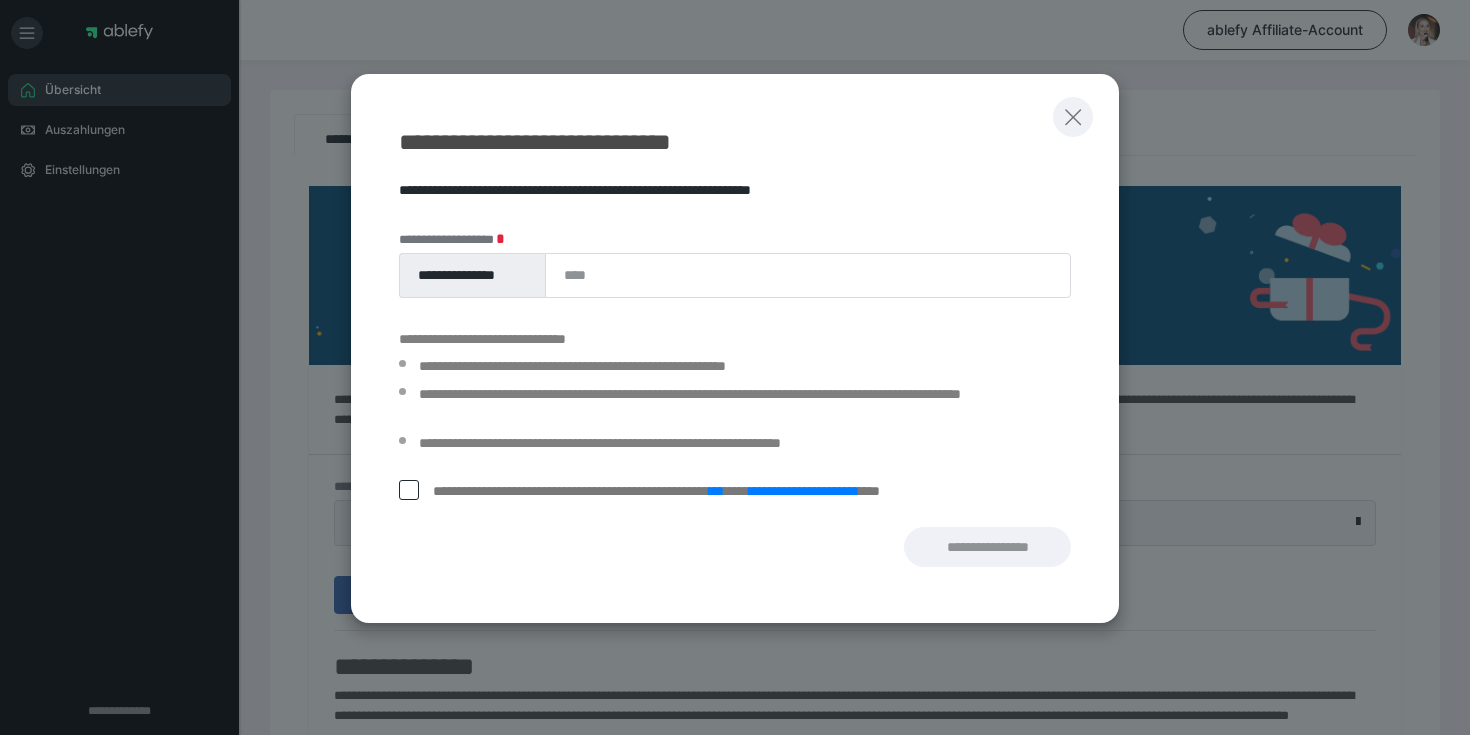 click 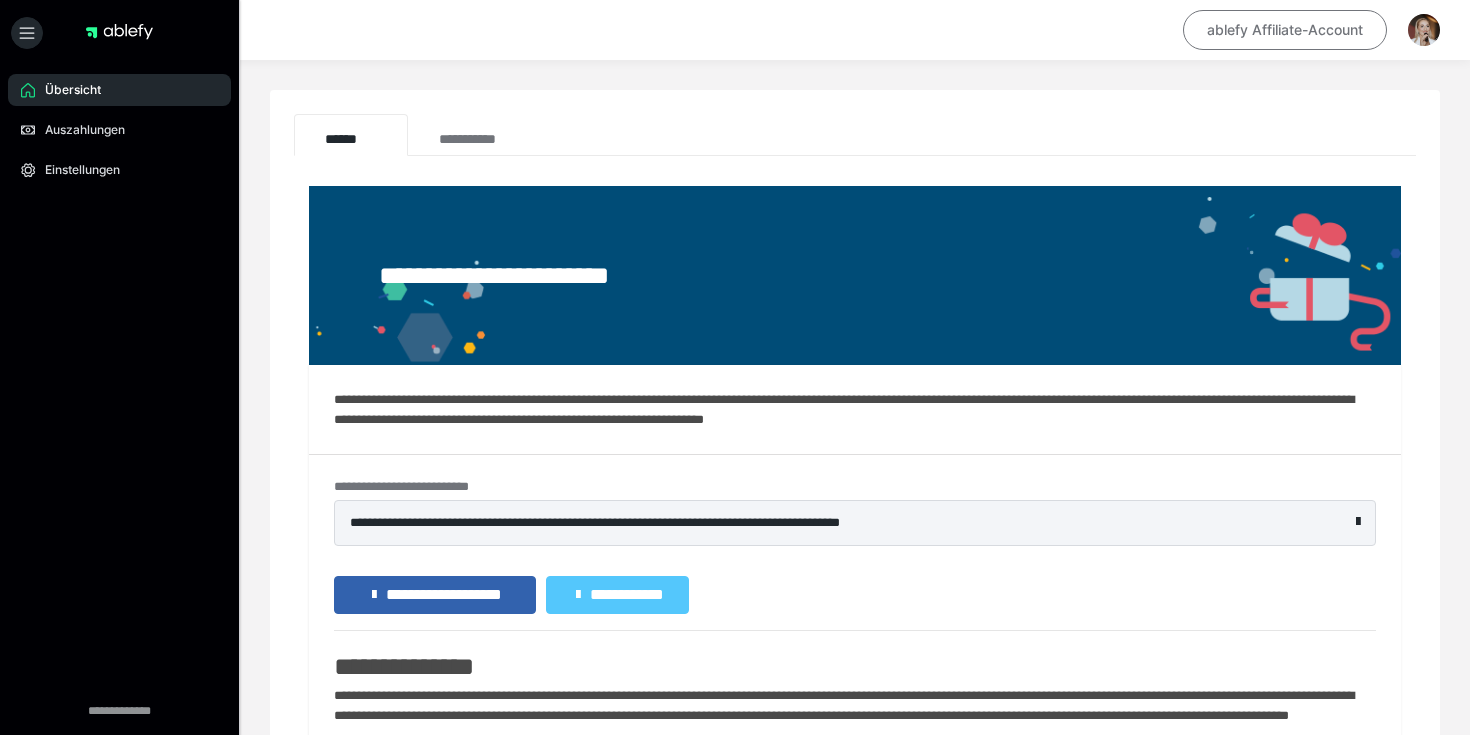 click on "ablefy Affiliate-Account" at bounding box center (1285, 30) 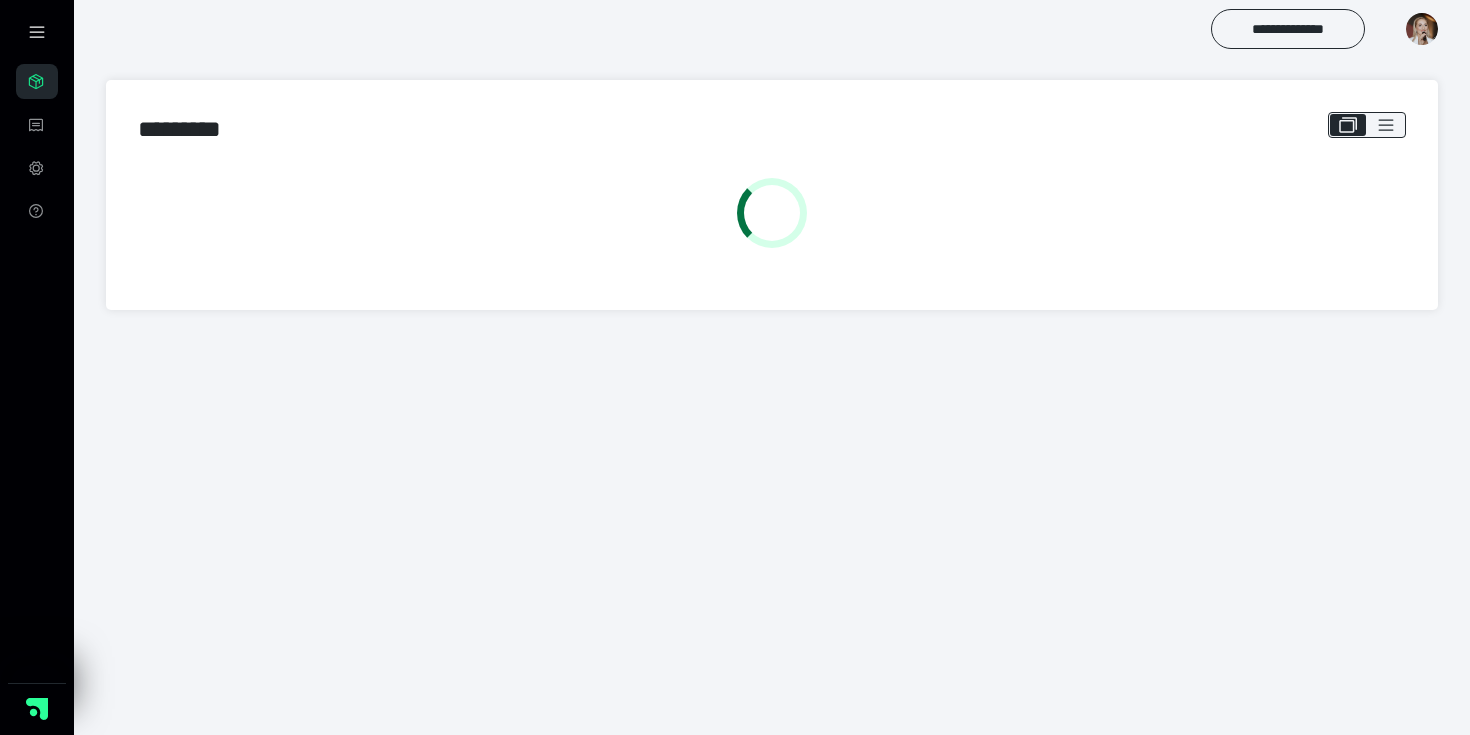 scroll, scrollTop: 0, scrollLeft: 0, axis: both 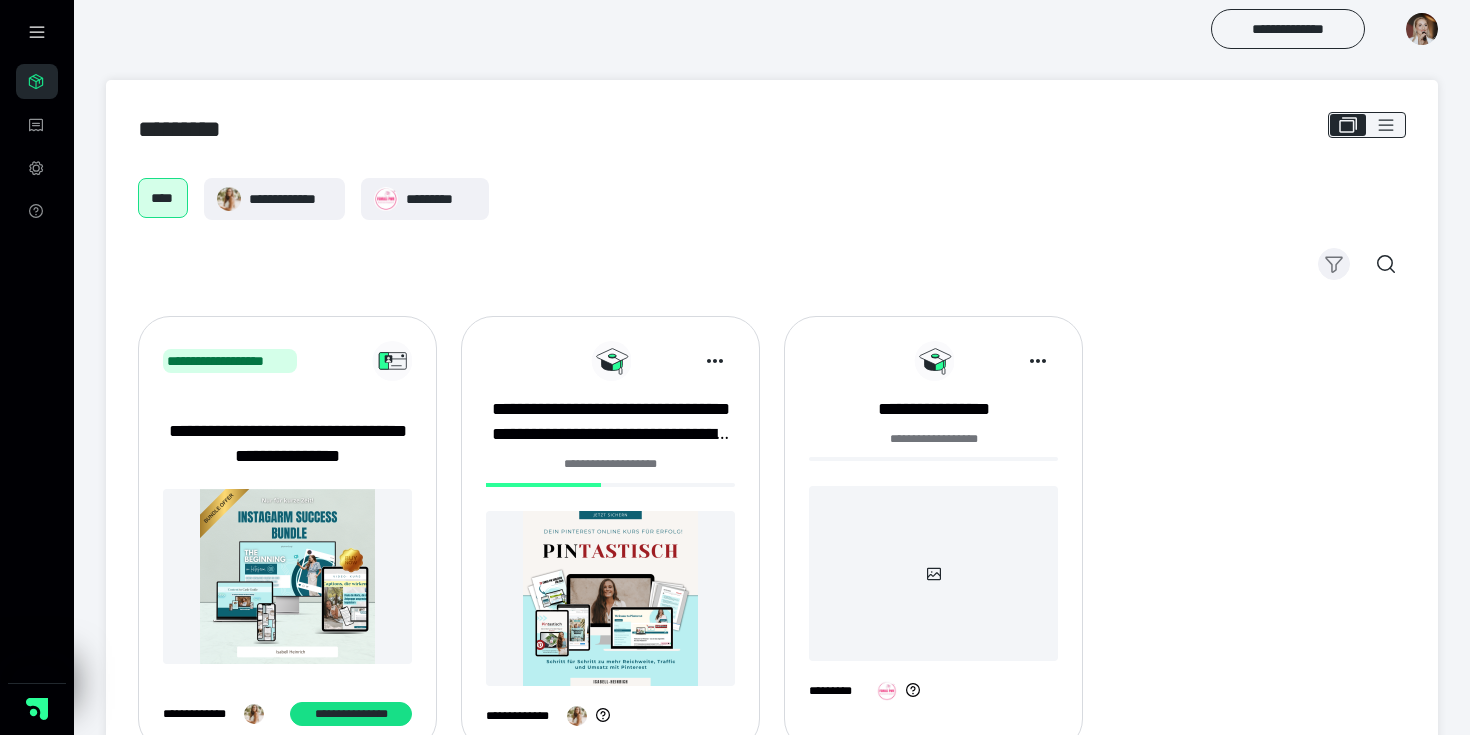 click 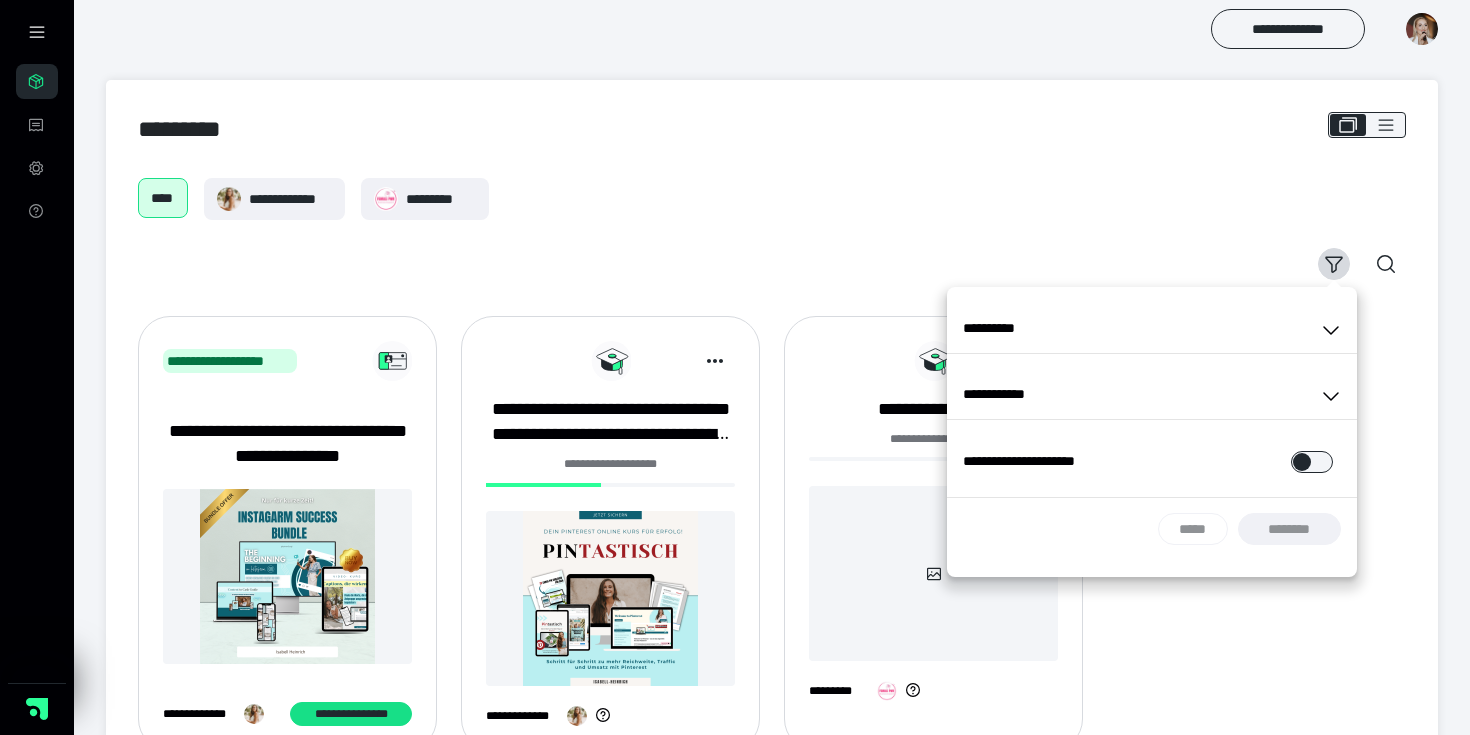 click on "**********" at bounding box center [772, 199] 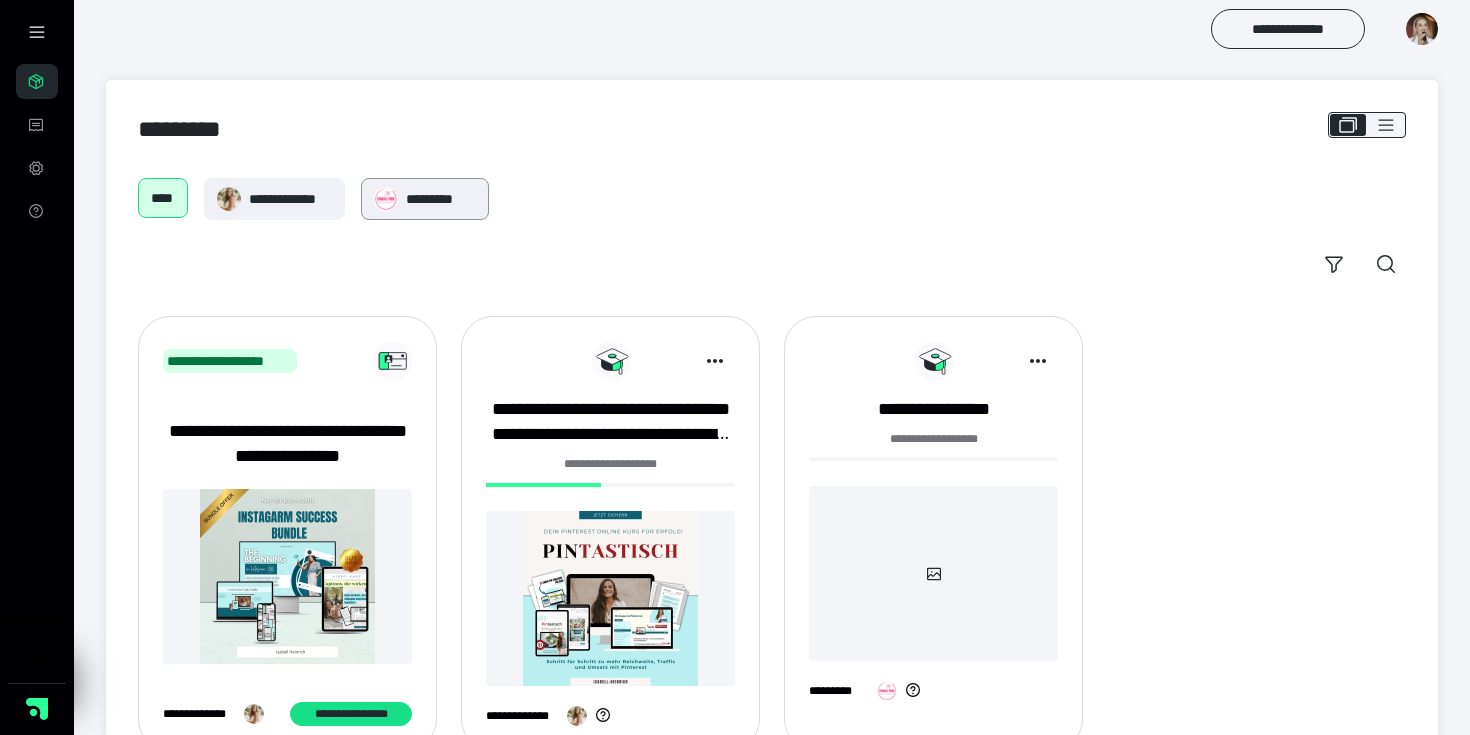 click on "*********" at bounding box center [424, 199] 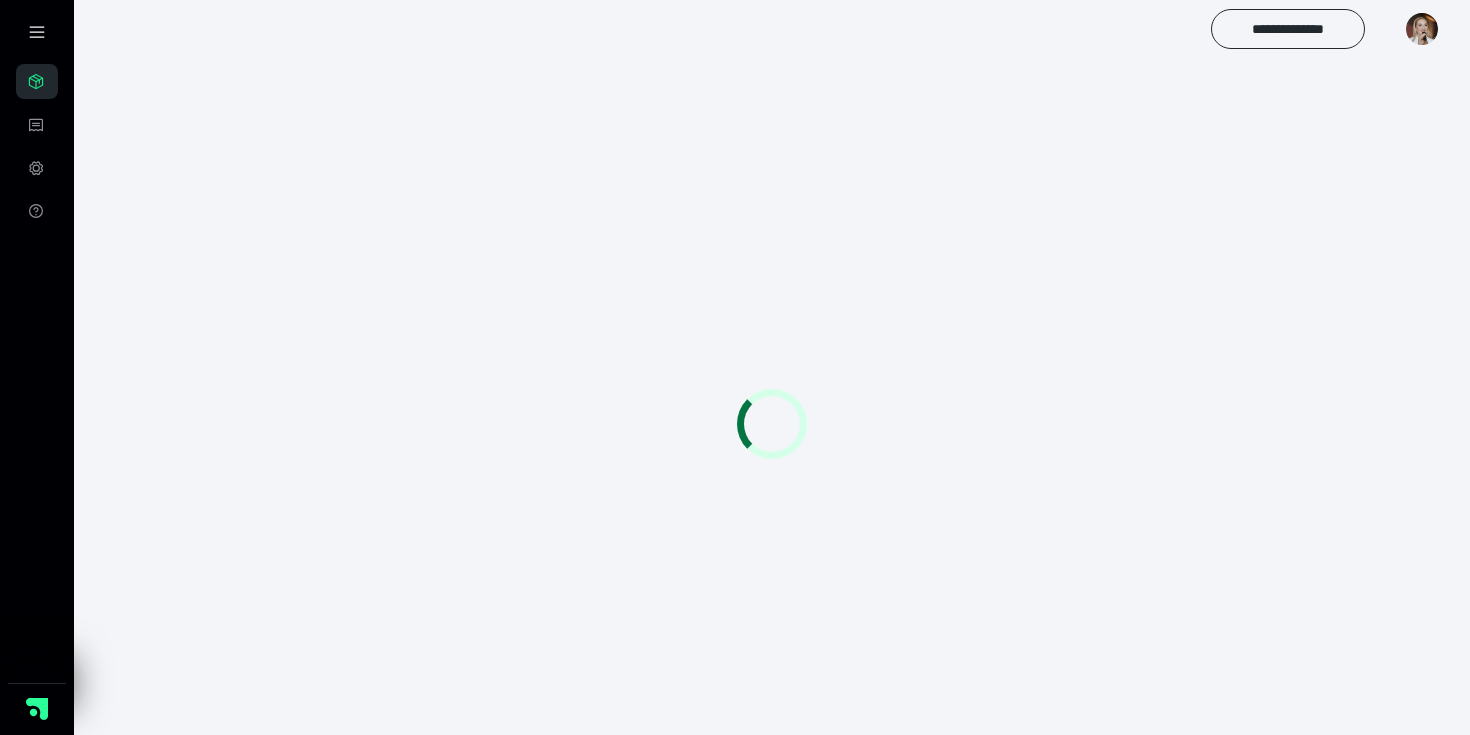 scroll, scrollTop: 0, scrollLeft: 0, axis: both 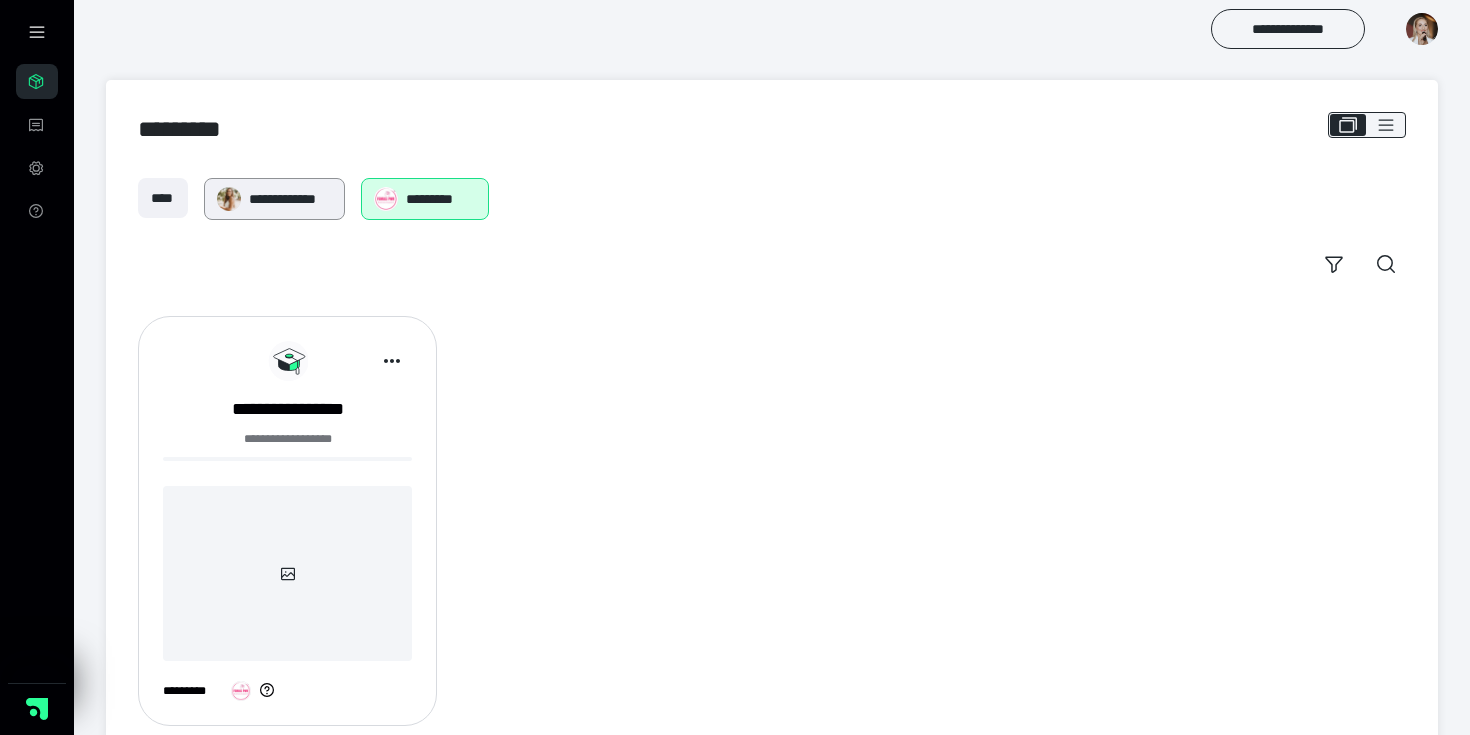 click on "**********" at bounding box center [290, 199] 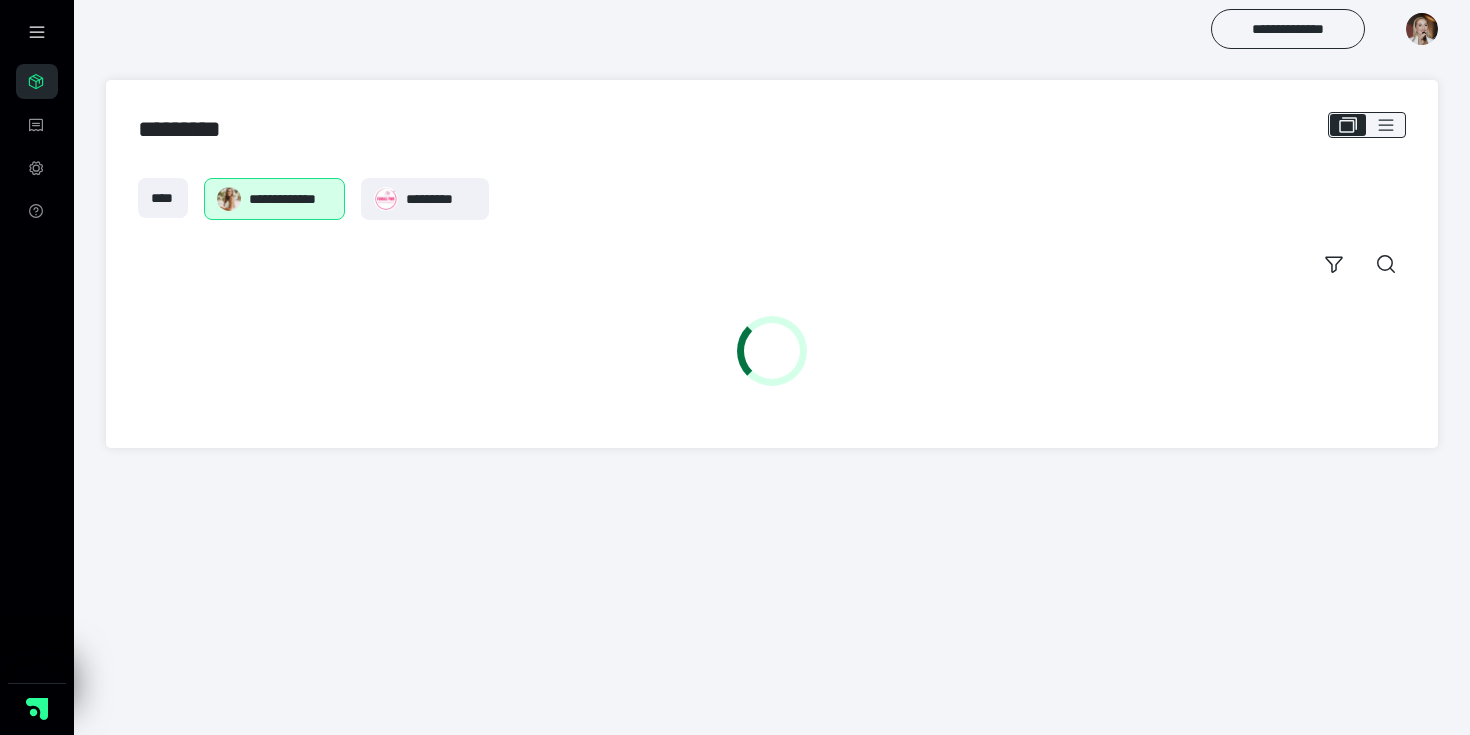 scroll, scrollTop: 0, scrollLeft: 0, axis: both 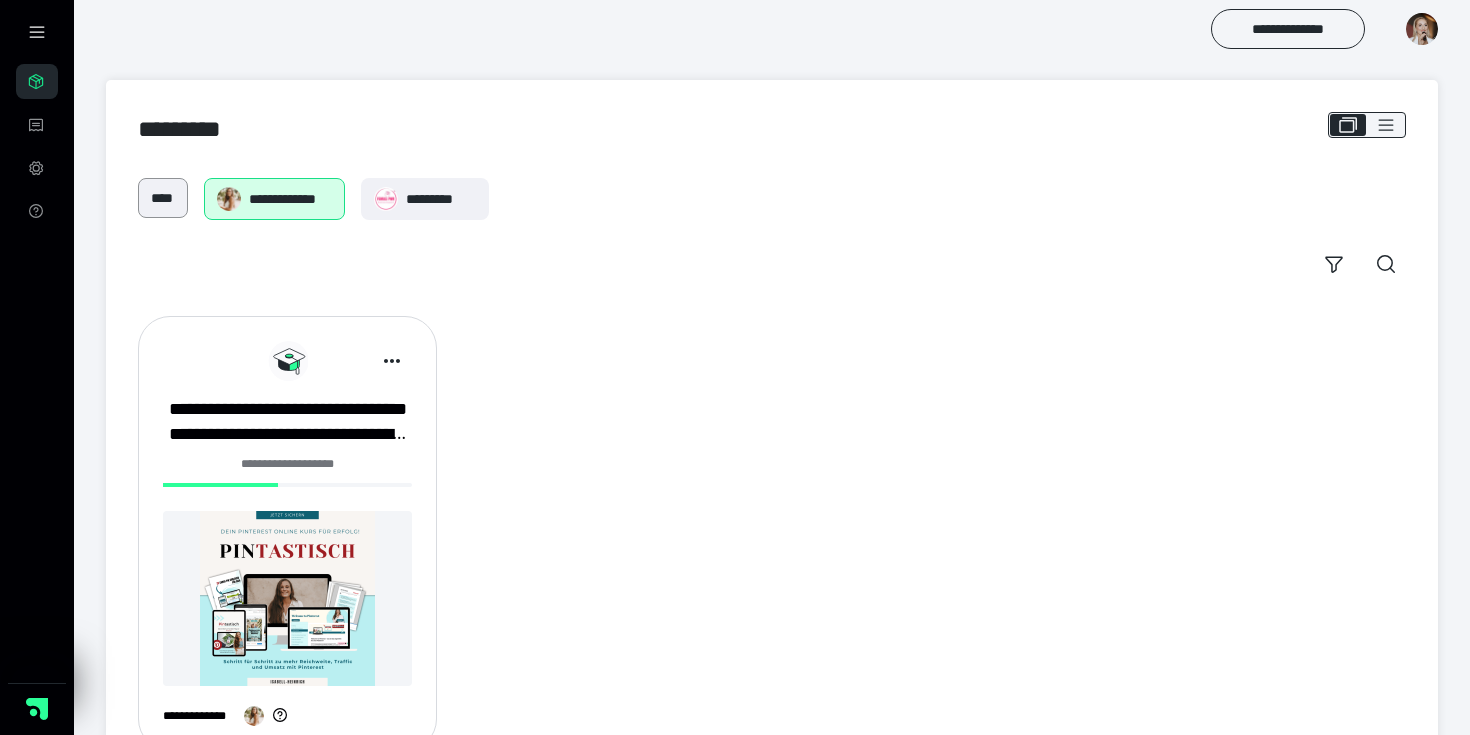 click on "****" at bounding box center (163, 198) 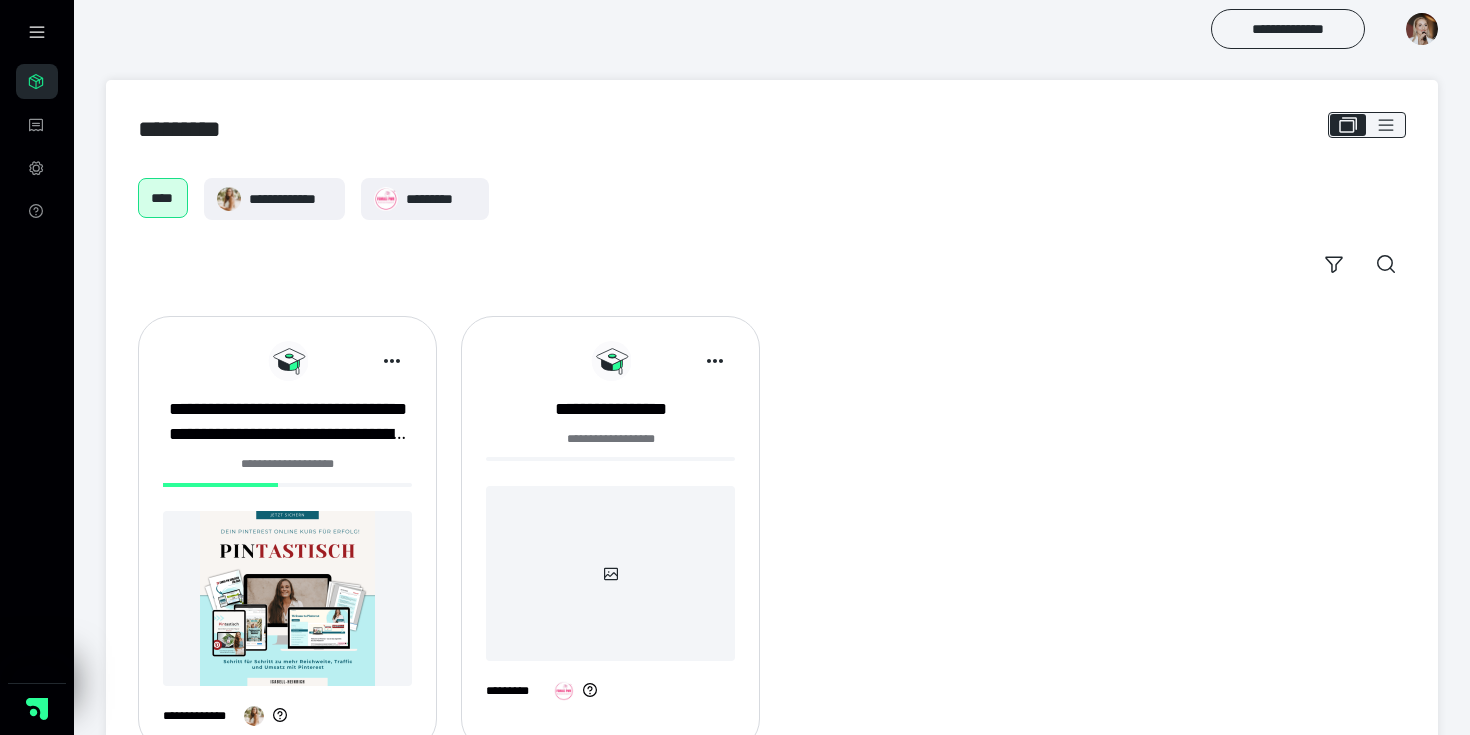 scroll, scrollTop: 0, scrollLeft: 0, axis: both 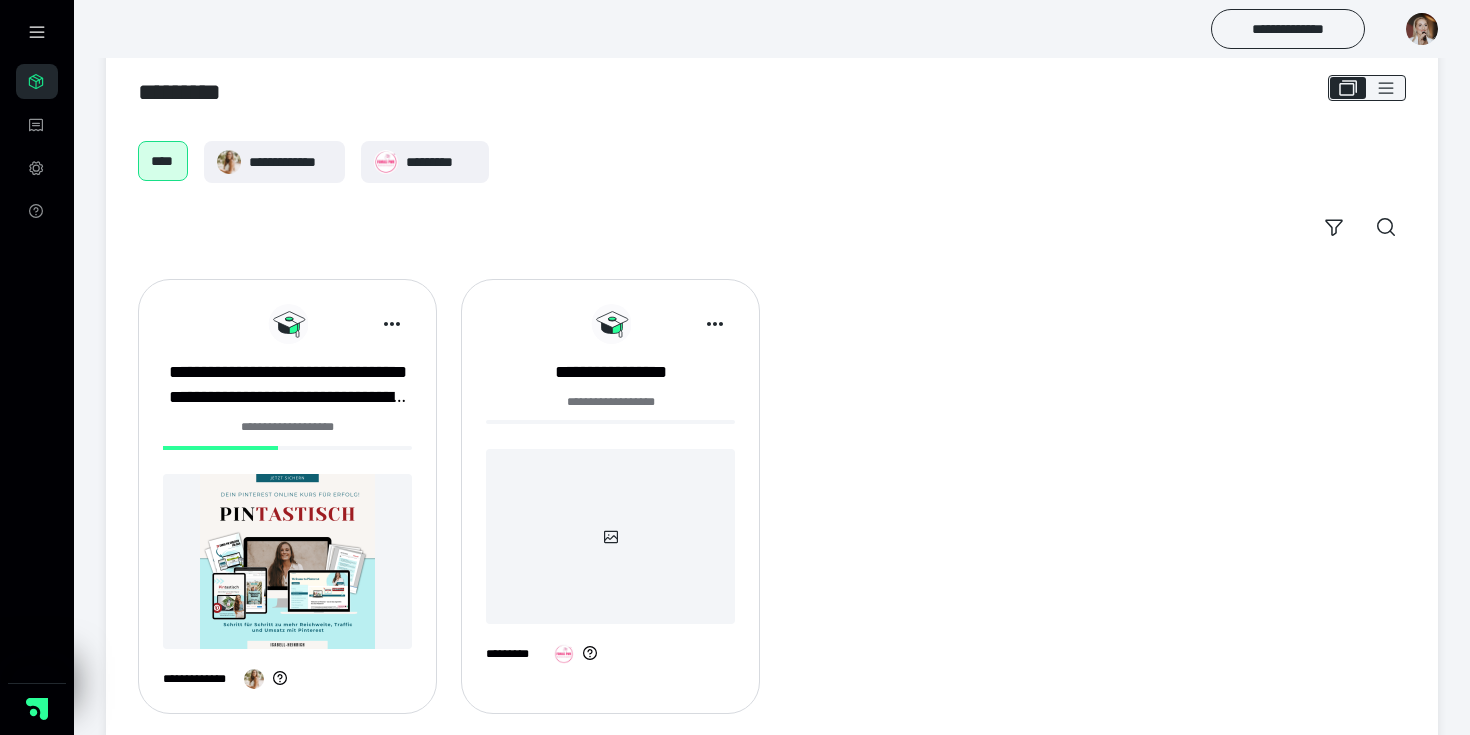 click on "**********" at bounding box center [772, 29] 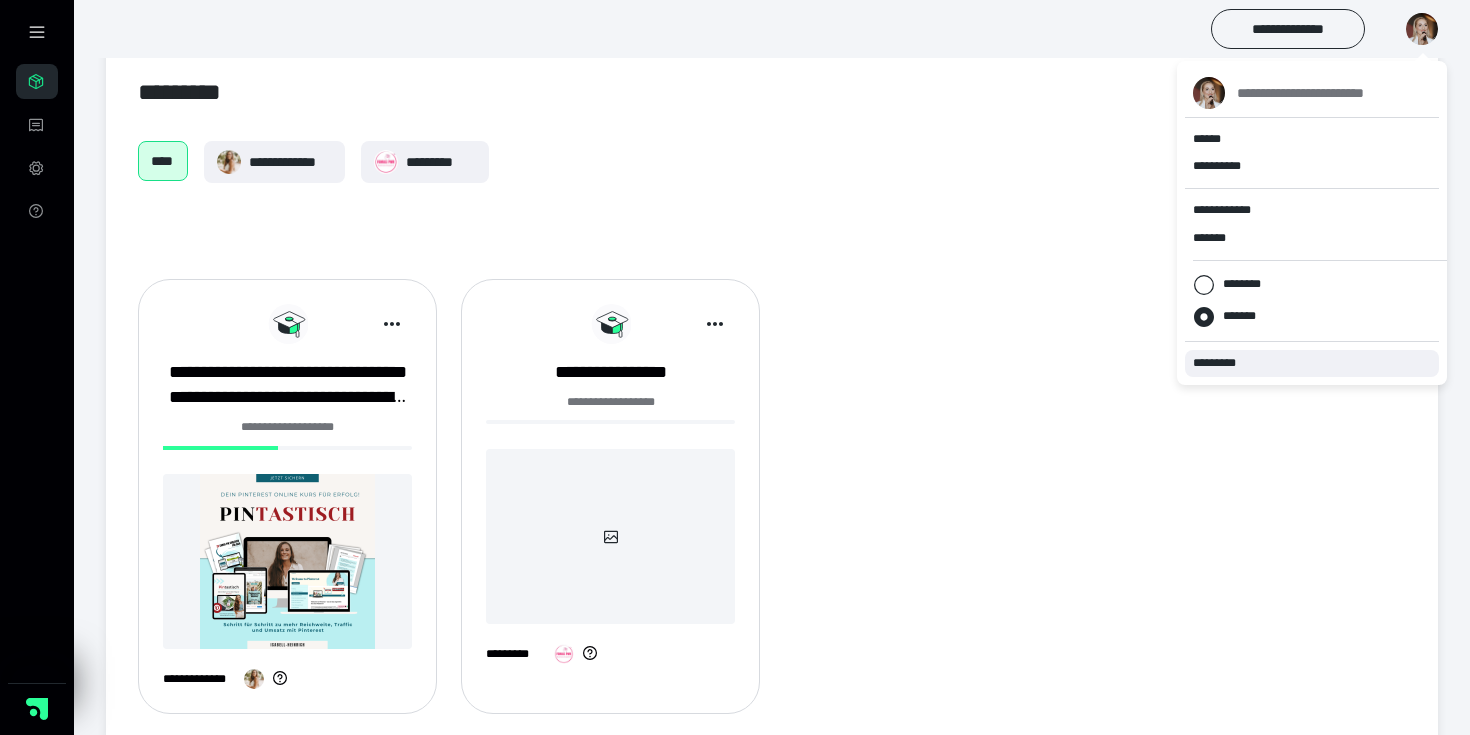 click on "*********" at bounding box center (1223, 363) 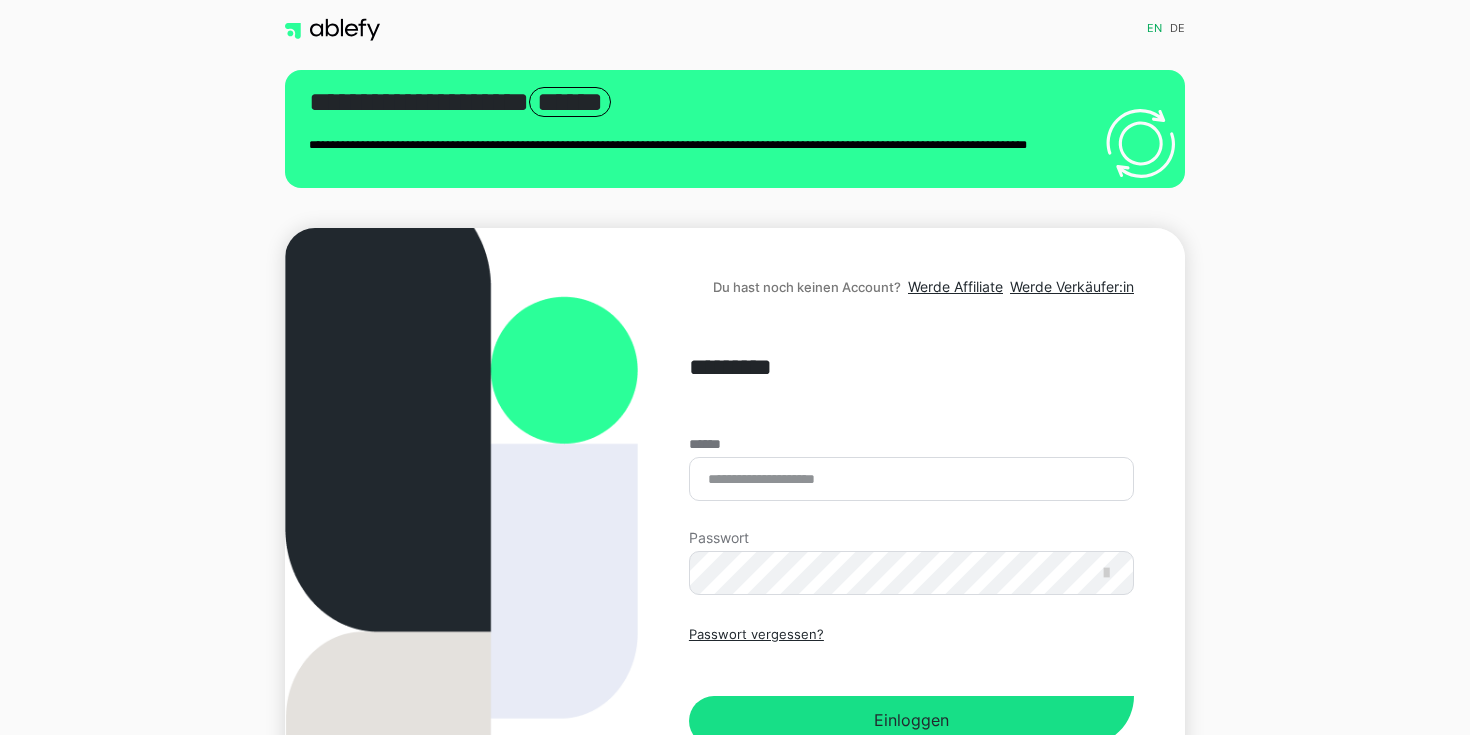scroll, scrollTop: 0, scrollLeft: 0, axis: both 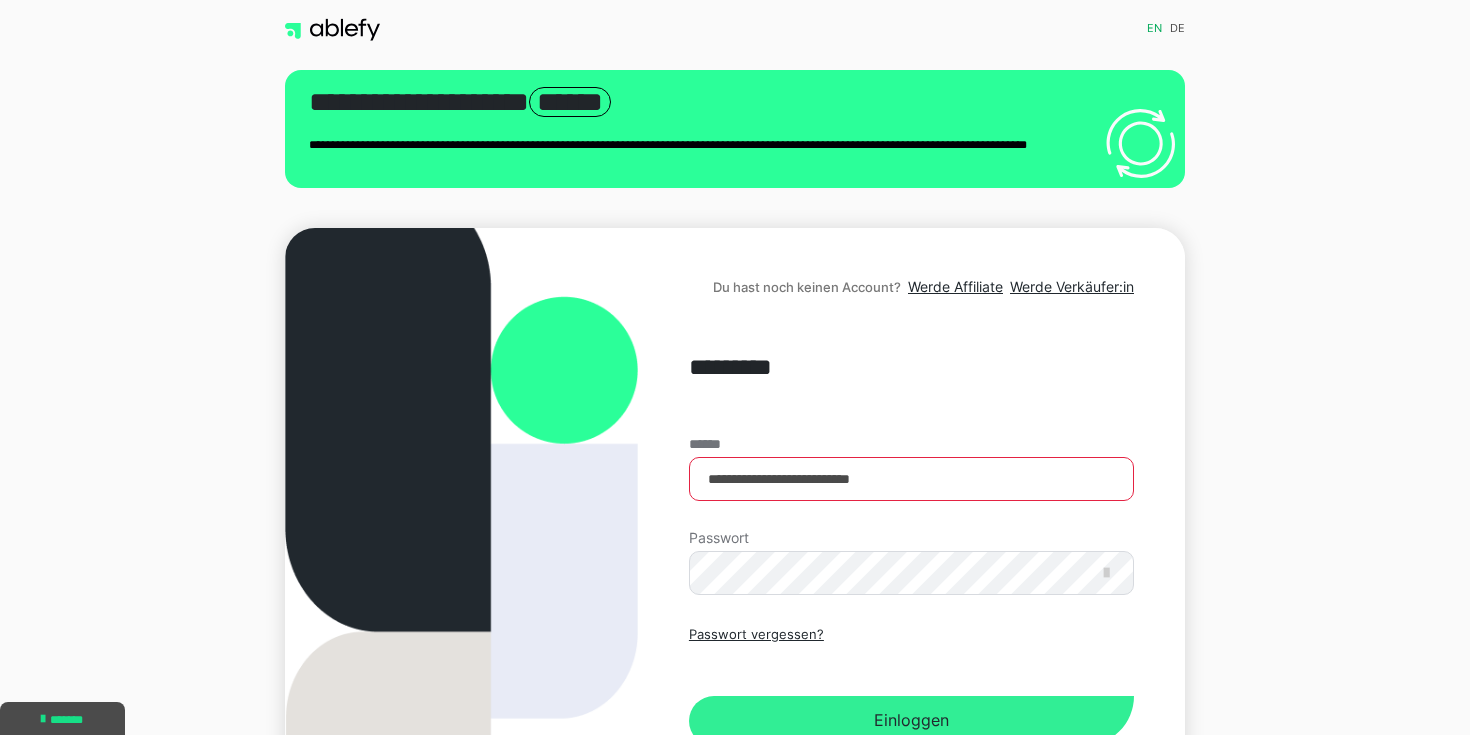 click on "Einloggen" at bounding box center [911, 721] 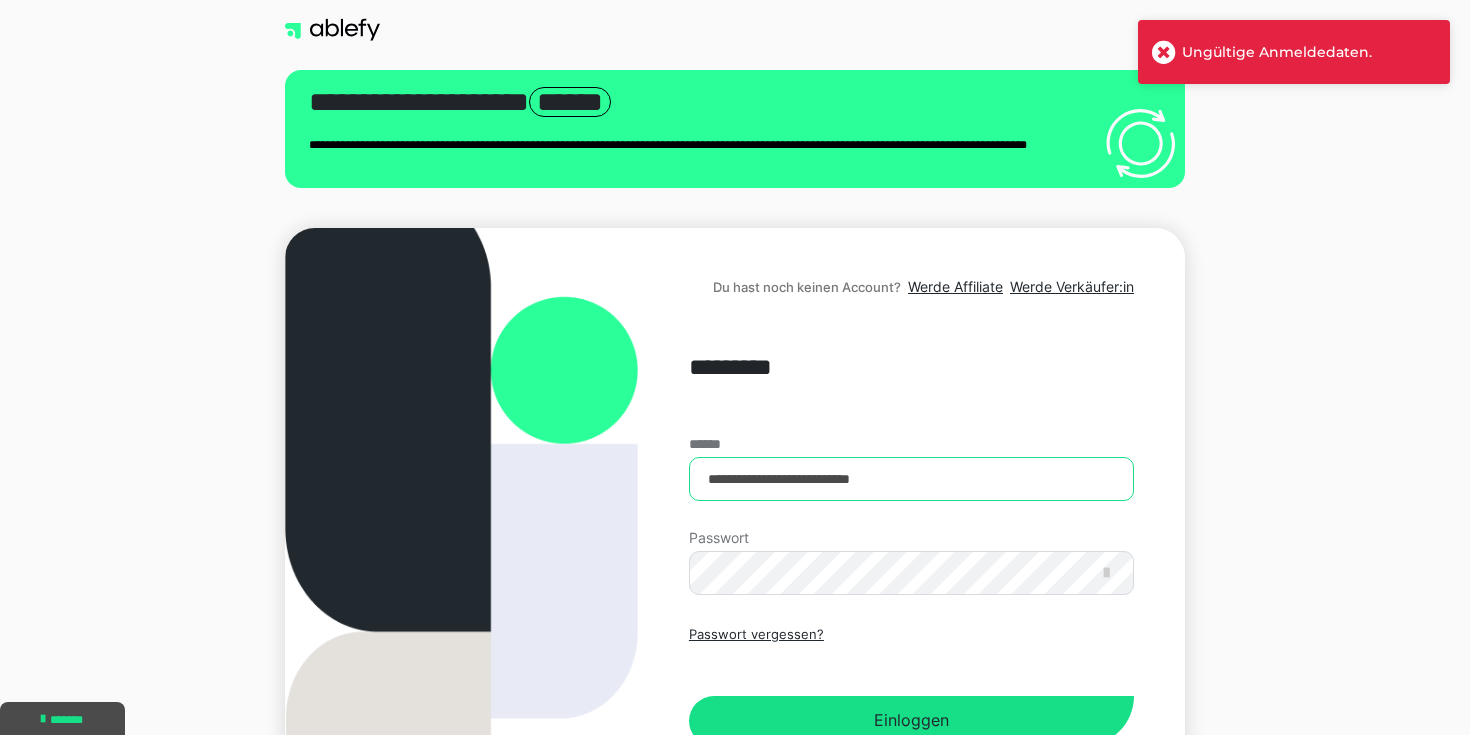 click on "**********" at bounding box center [911, 479] 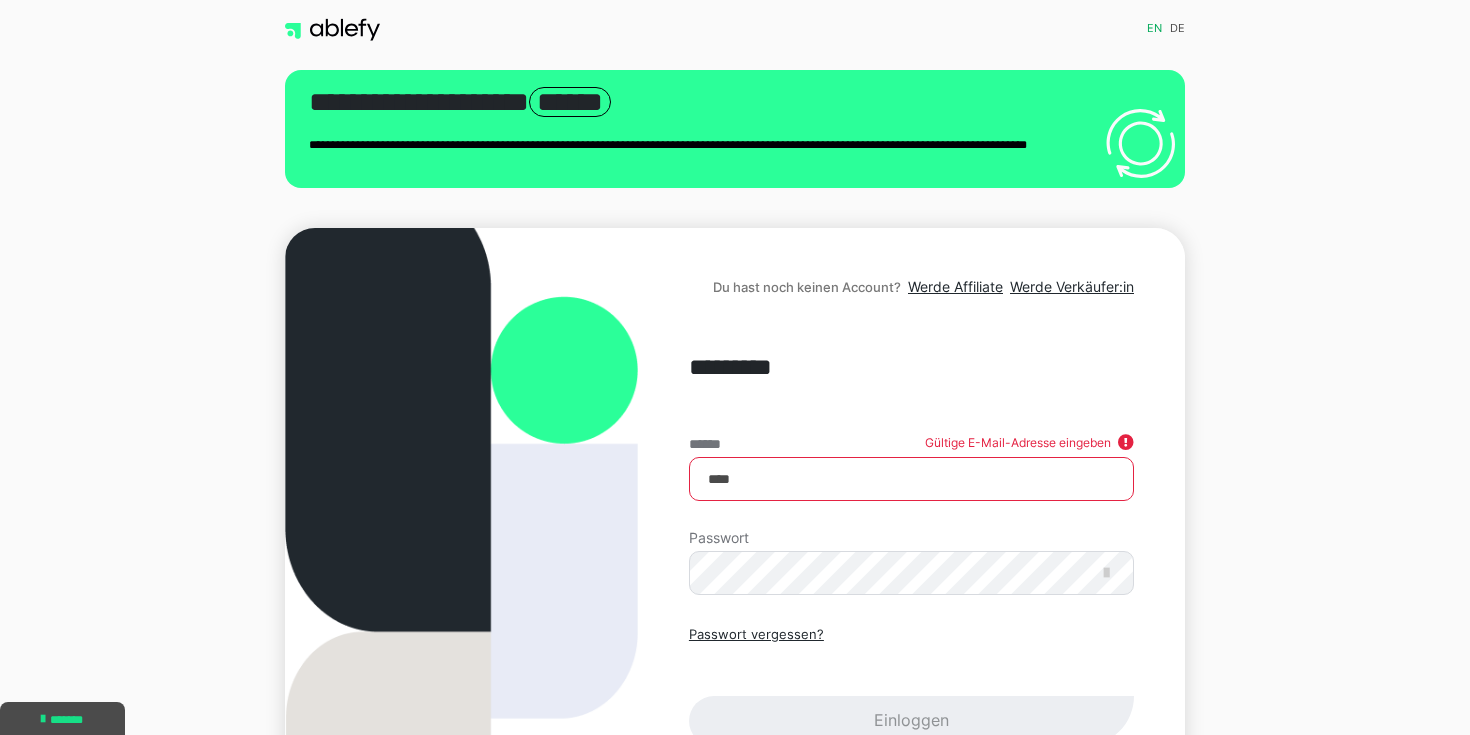 type on "**********" 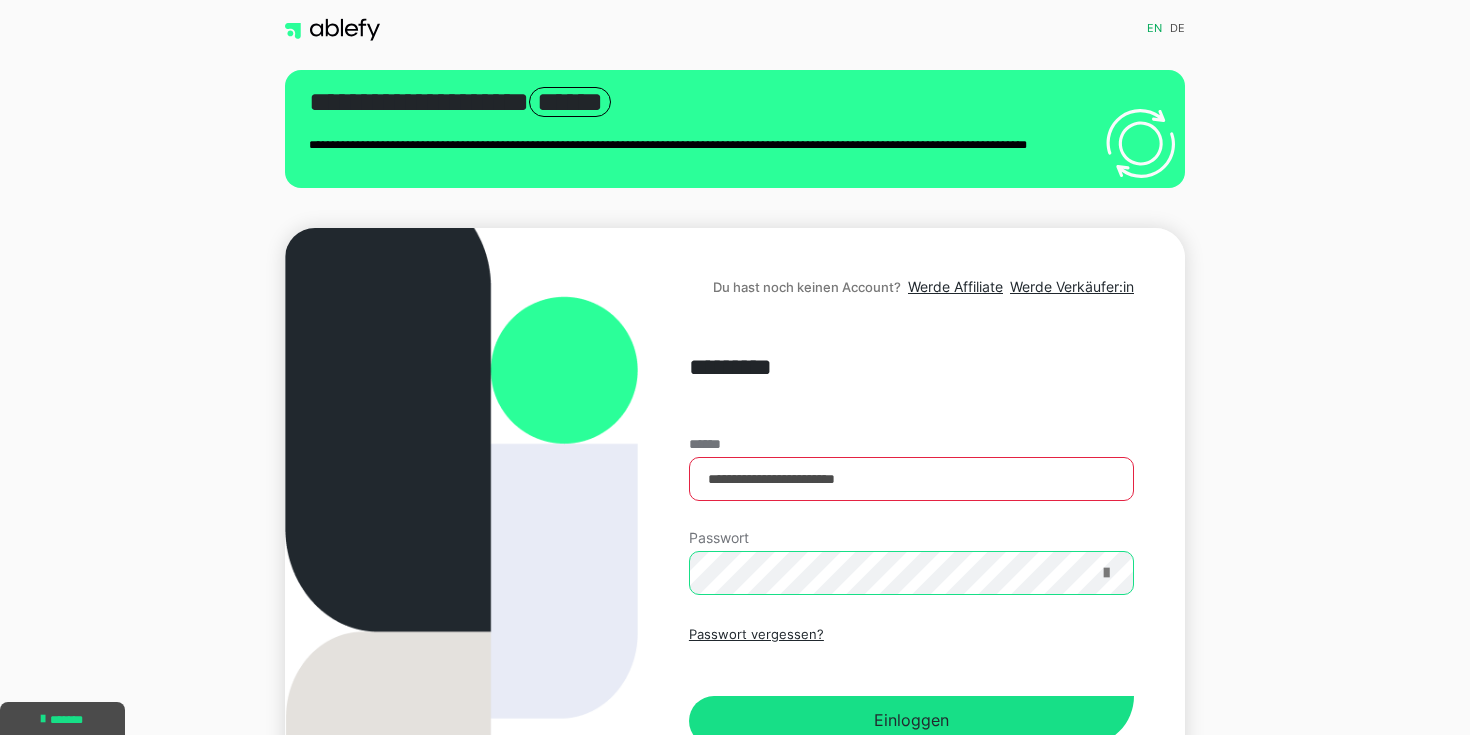 click on "Einloggen" at bounding box center (911, 721) 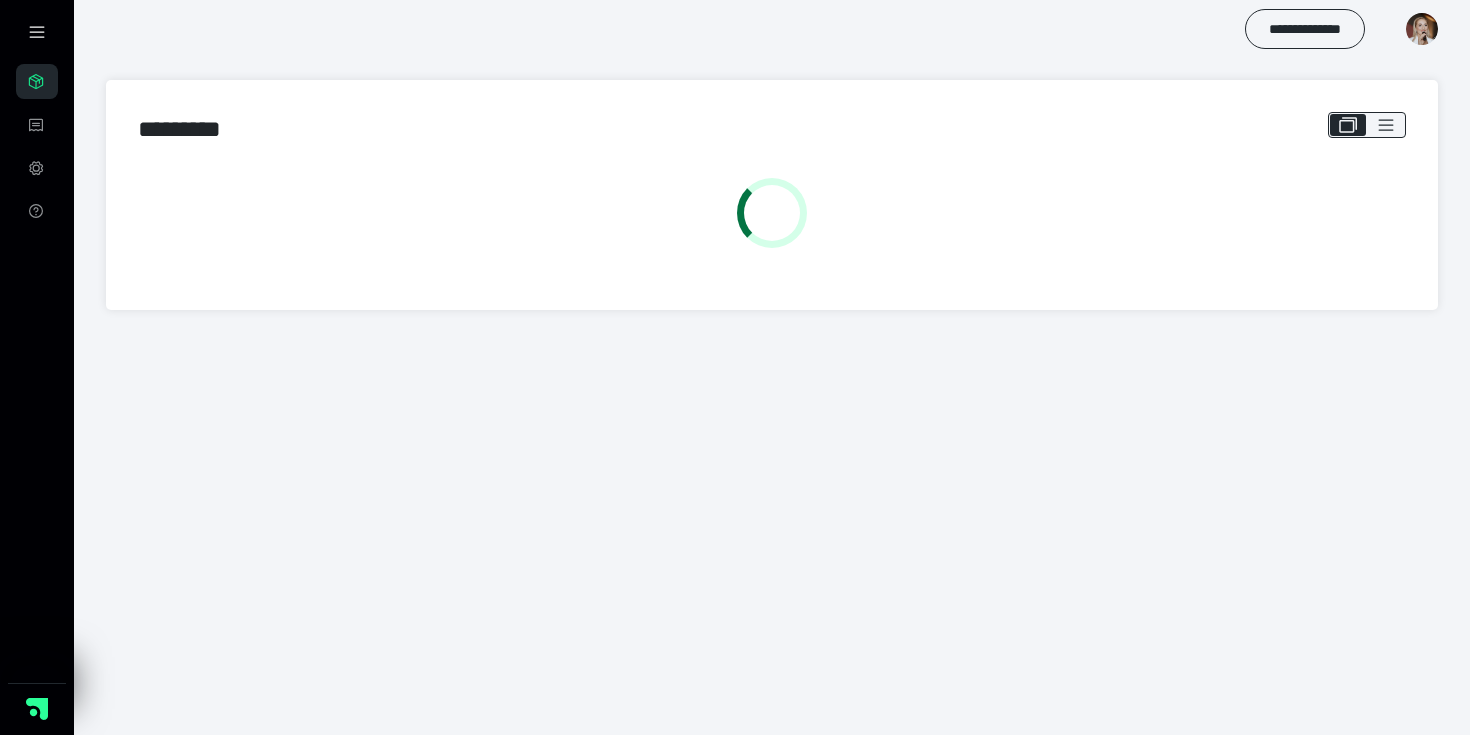 scroll, scrollTop: 0, scrollLeft: 0, axis: both 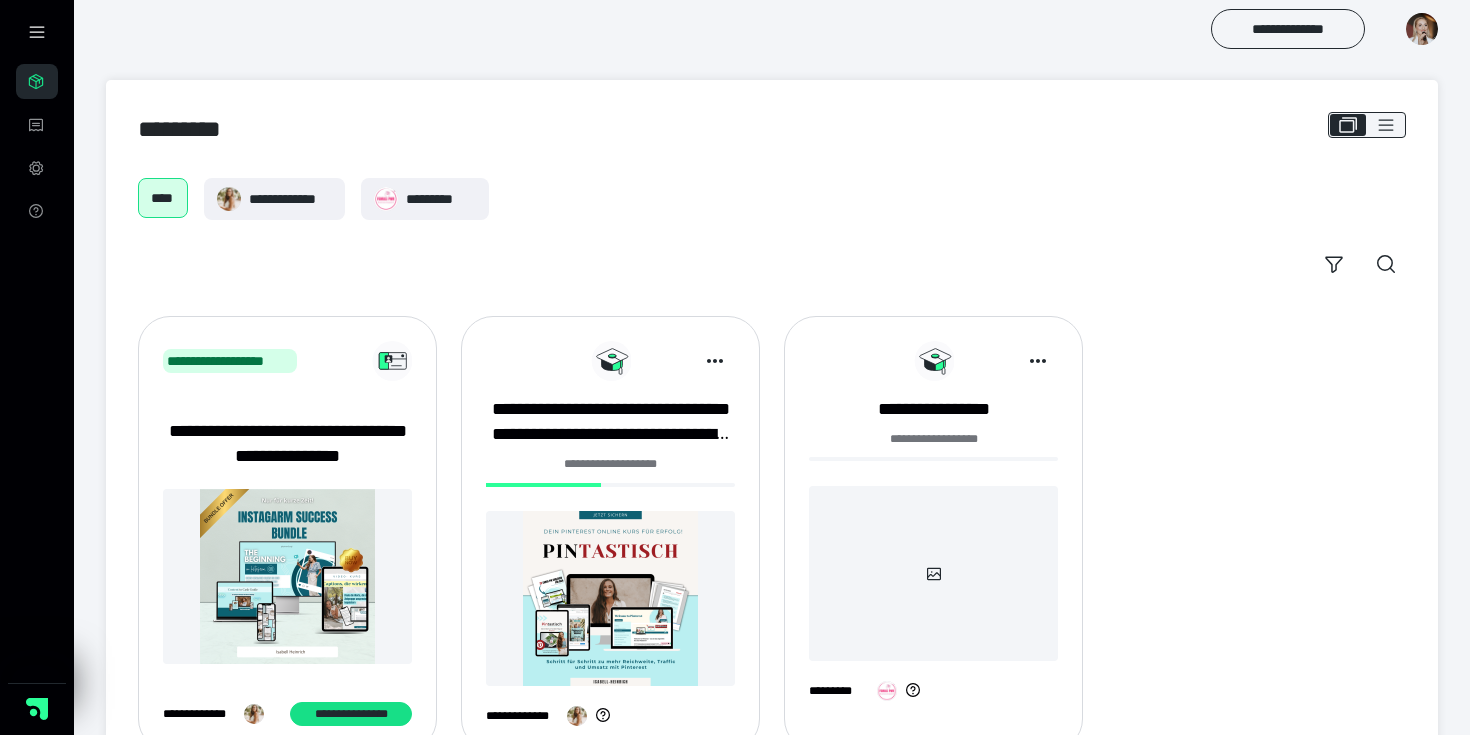 click at bounding box center (1422, 29) 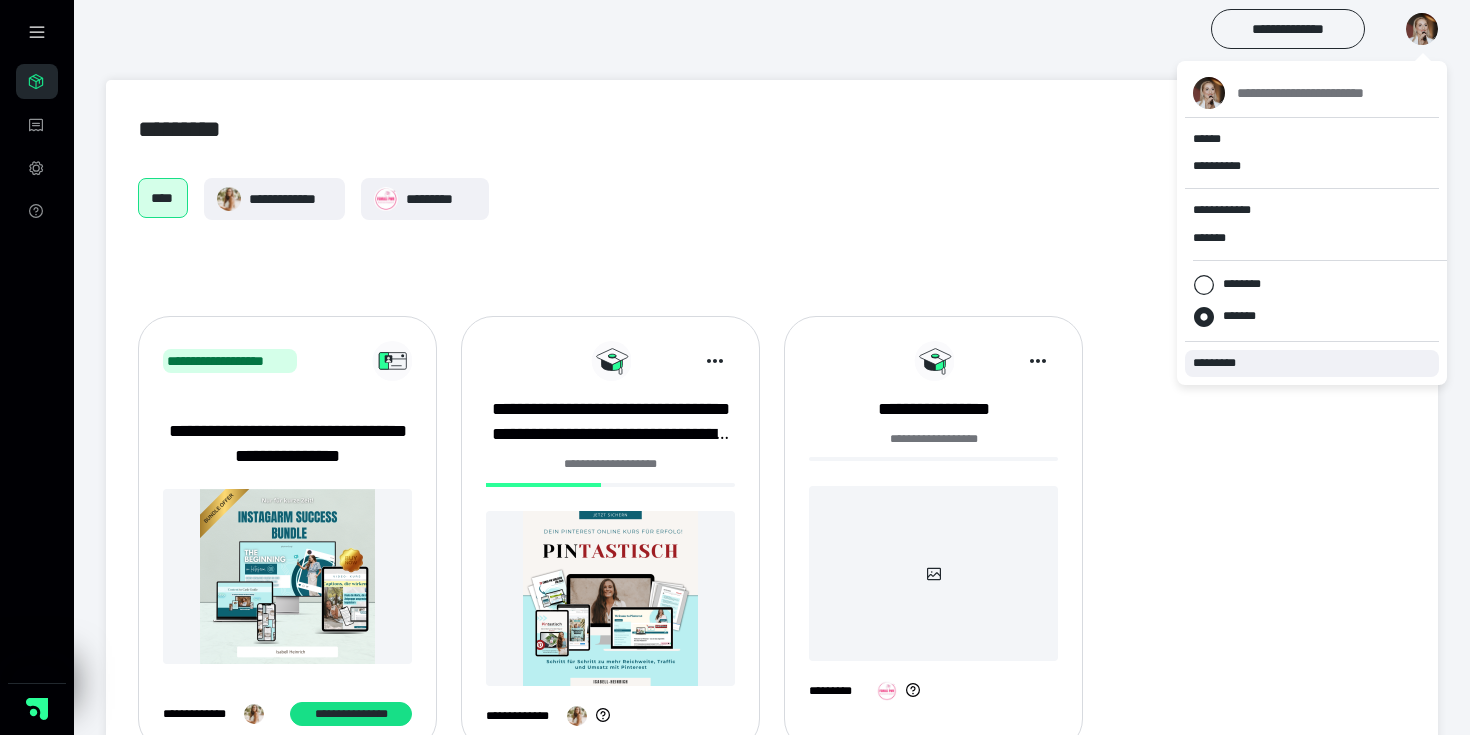 click on "*********" at bounding box center [1223, 363] 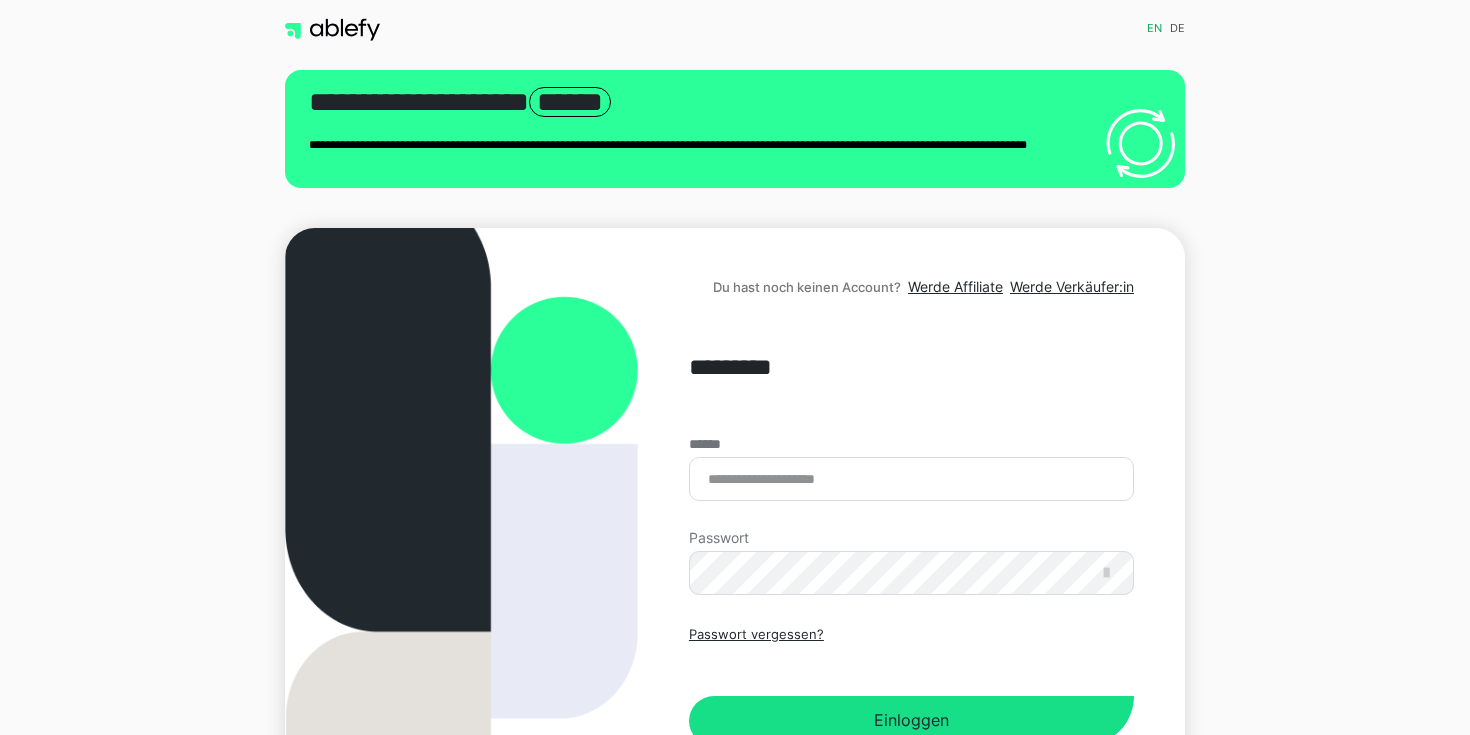 scroll, scrollTop: 0, scrollLeft: 0, axis: both 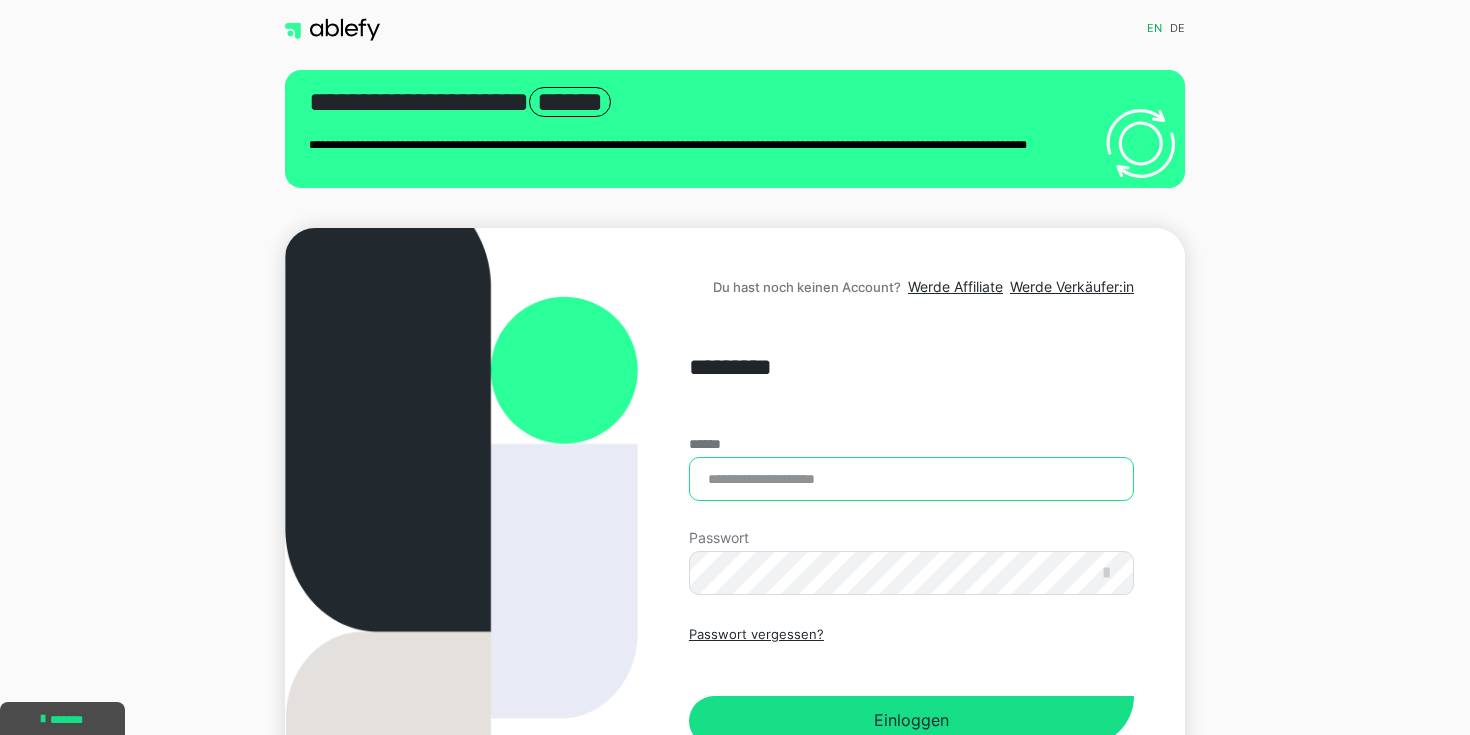 type on "**********" 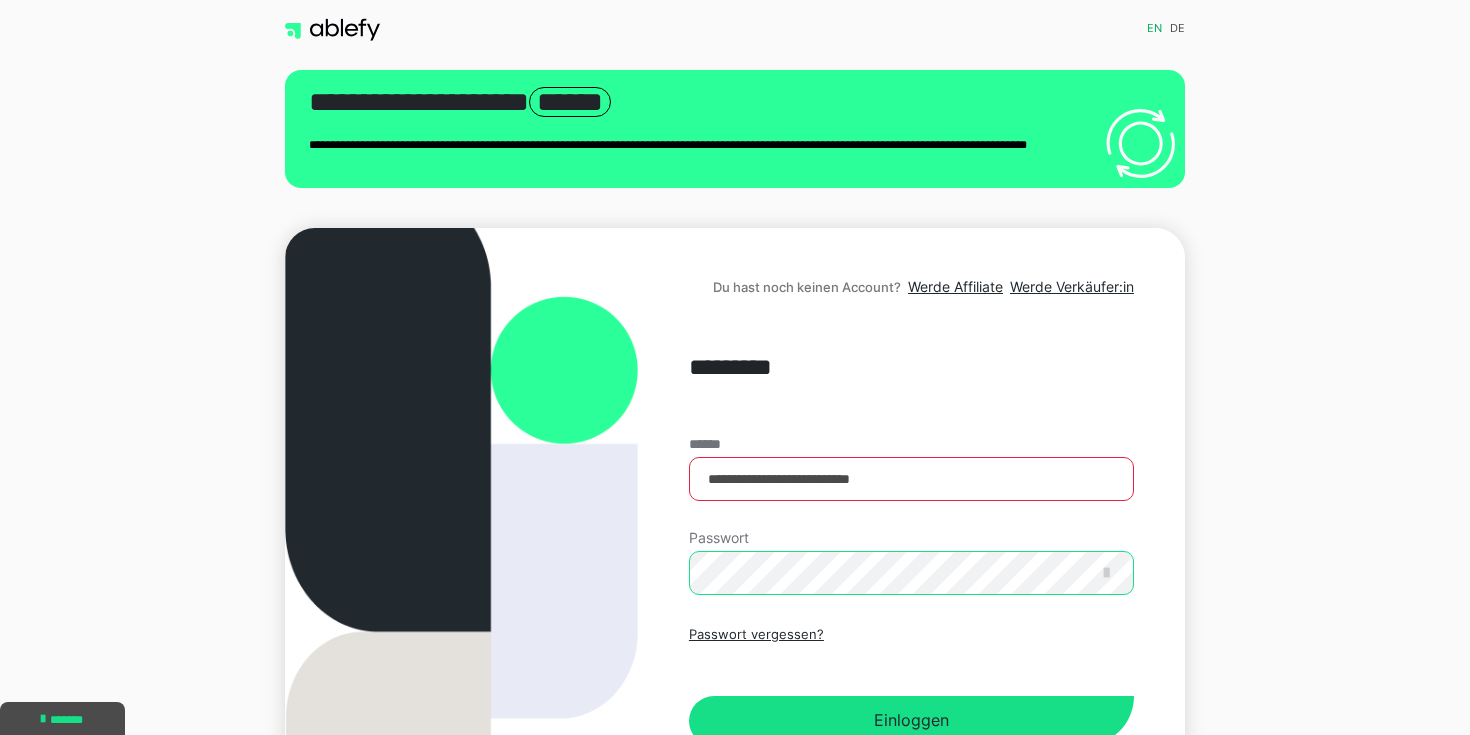 click on "Einloggen" at bounding box center [911, 721] 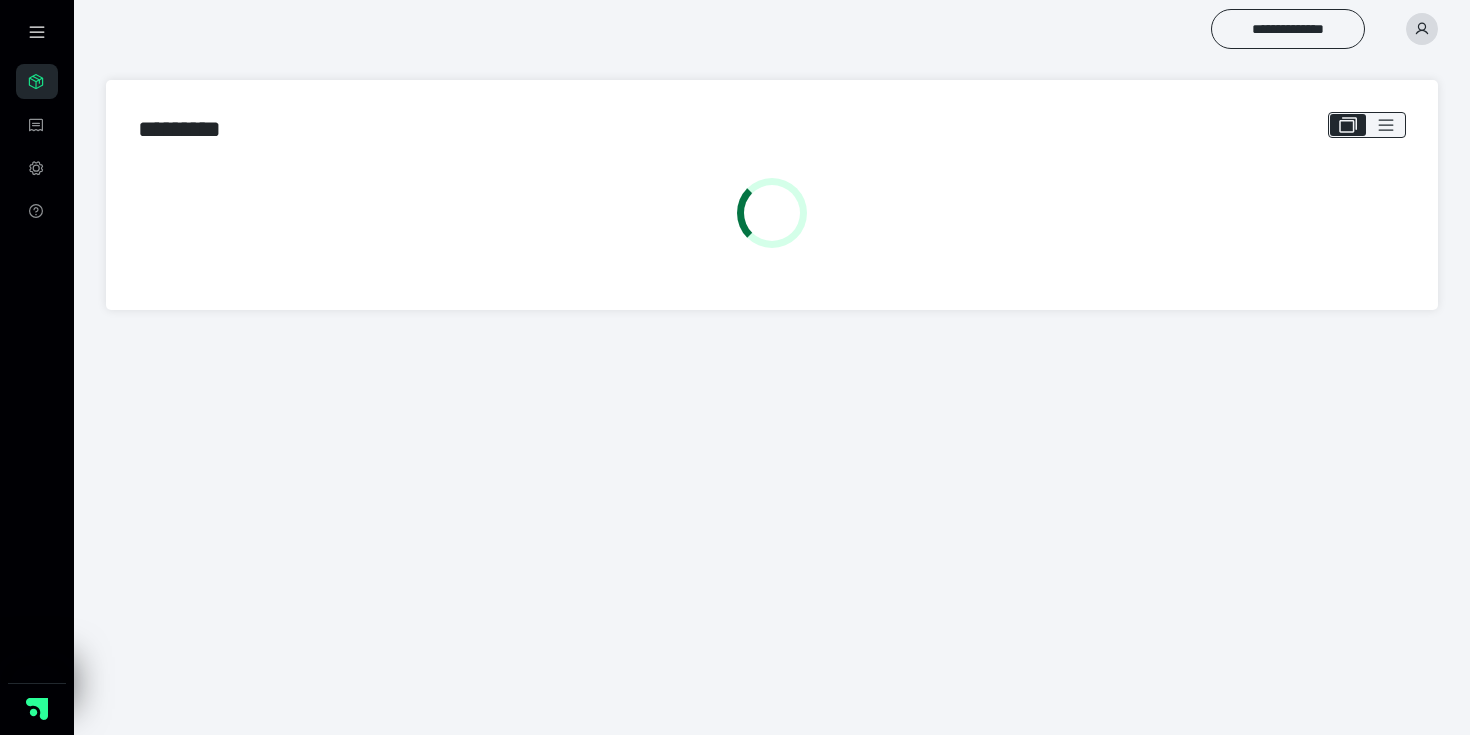 scroll, scrollTop: 0, scrollLeft: 0, axis: both 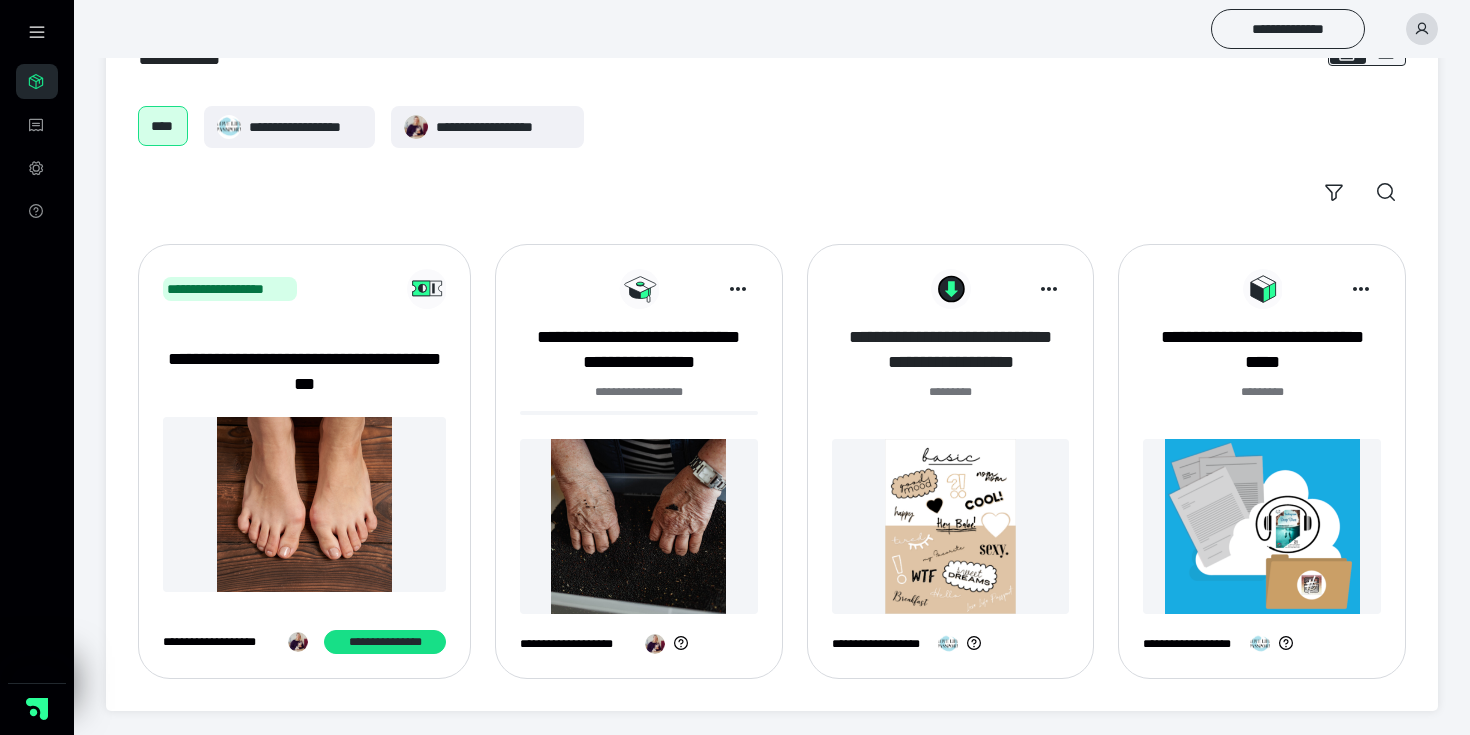 click on "**********" at bounding box center [951, 350] 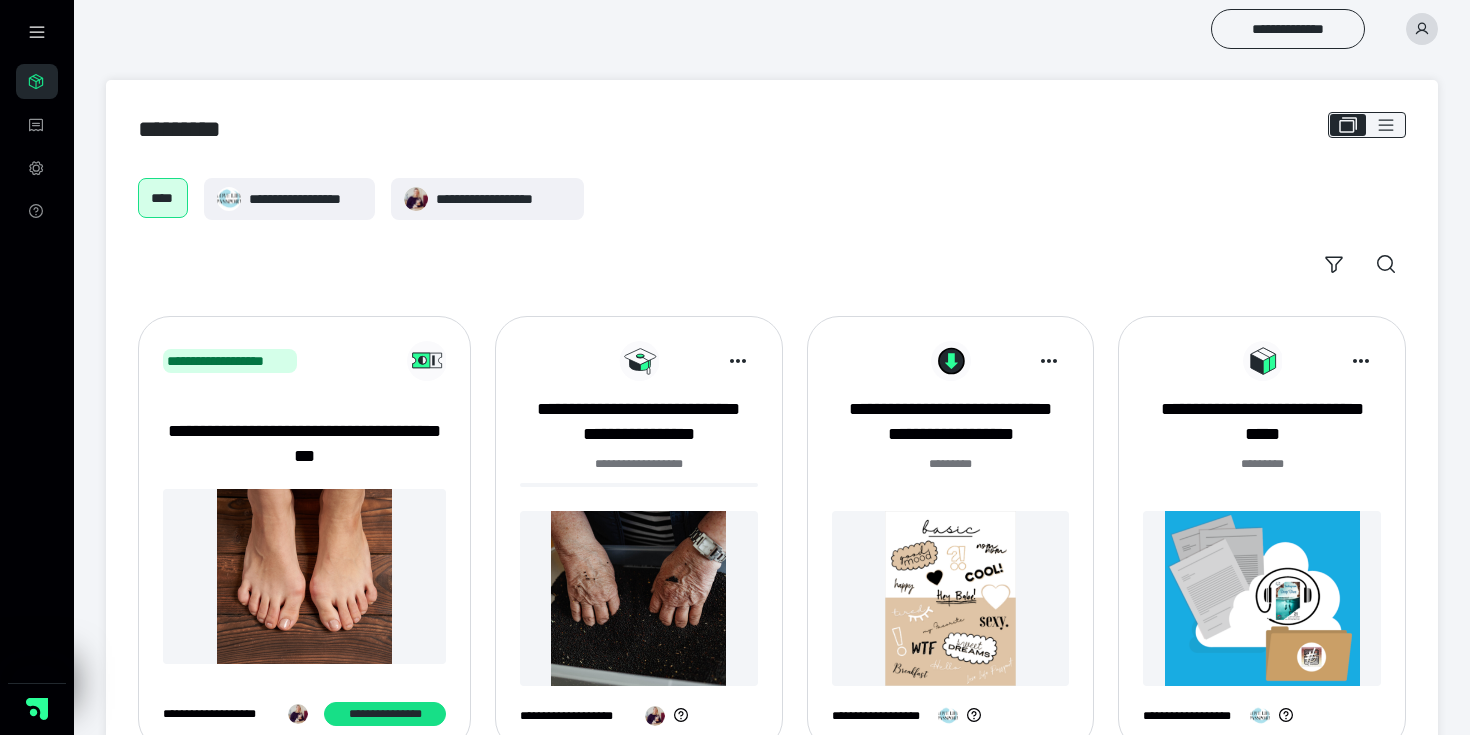 scroll, scrollTop: 72, scrollLeft: 0, axis: vertical 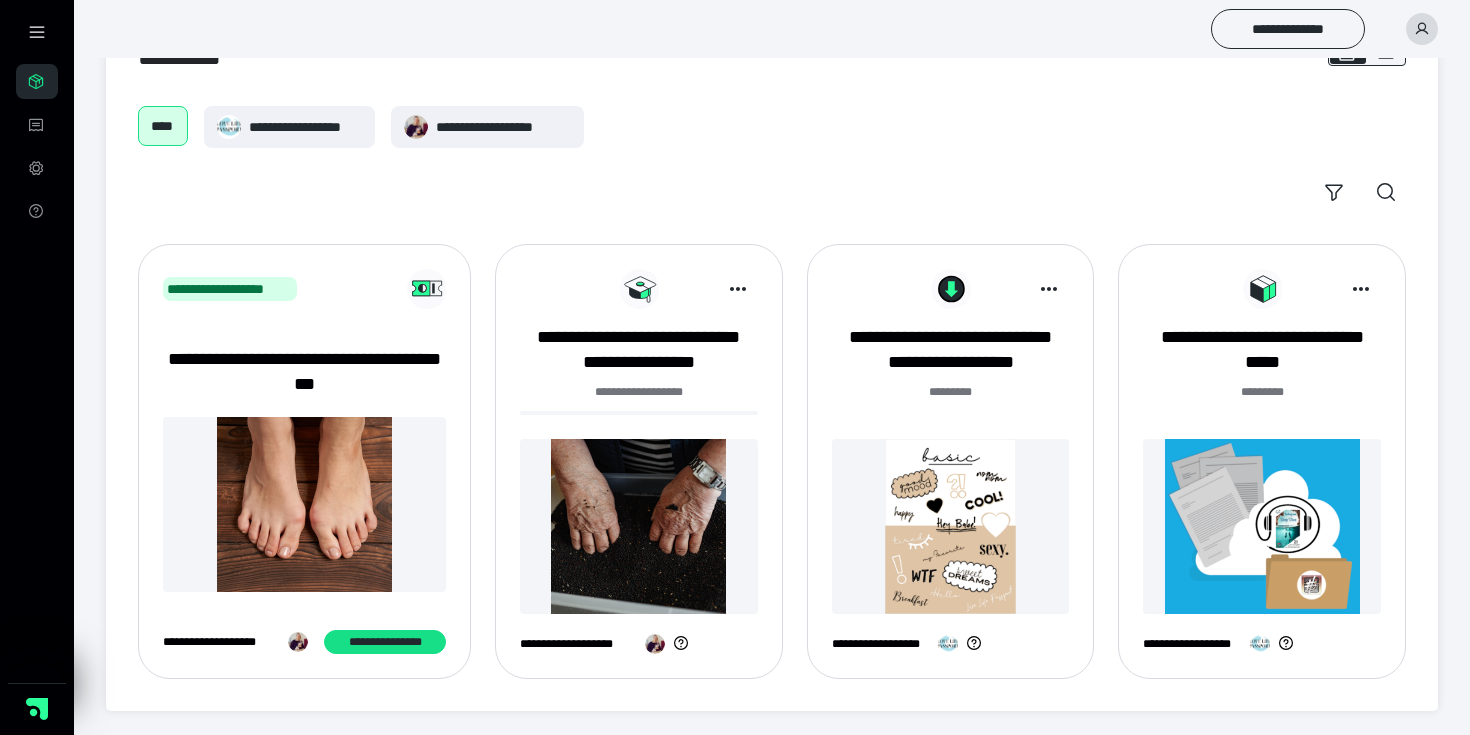 click at bounding box center [1422, 29] 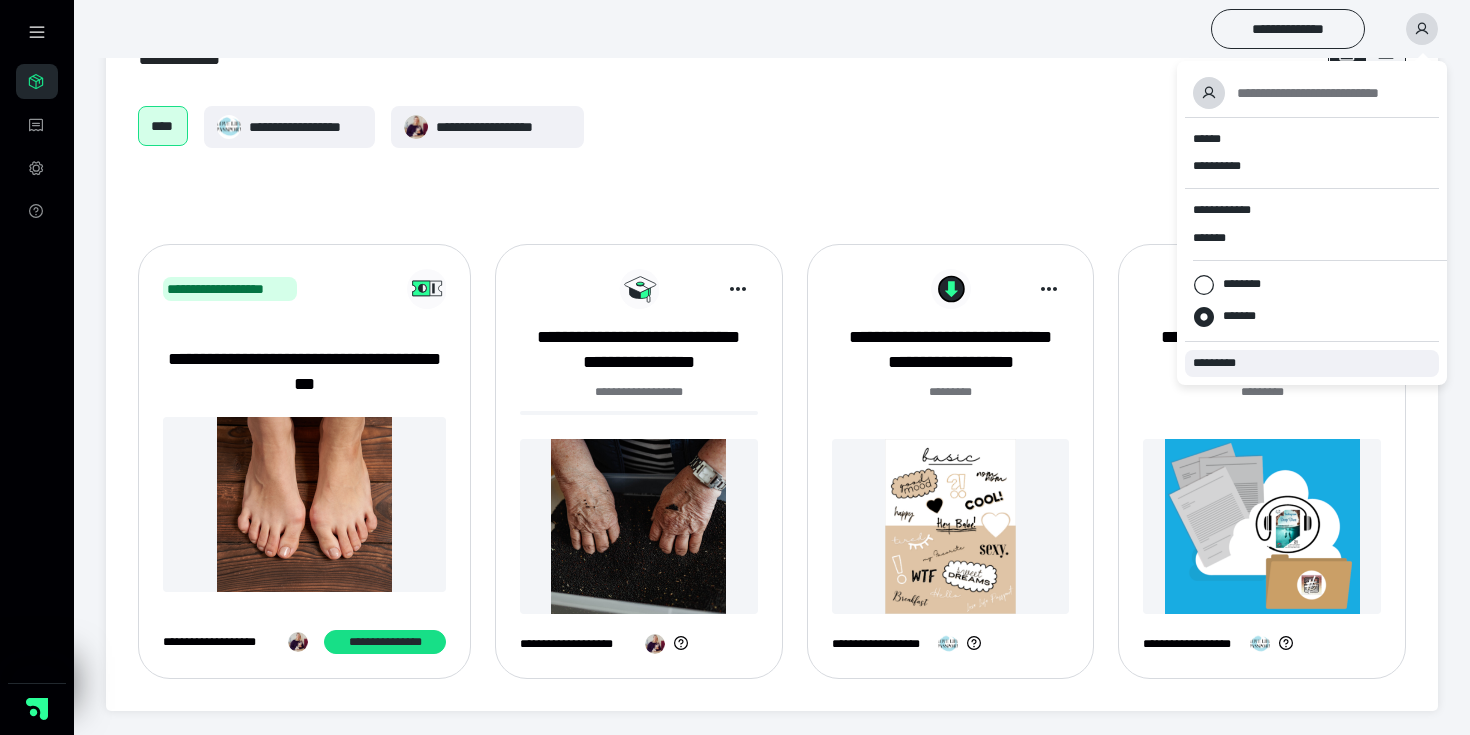 click on "*********" at bounding box center (1312, 363) 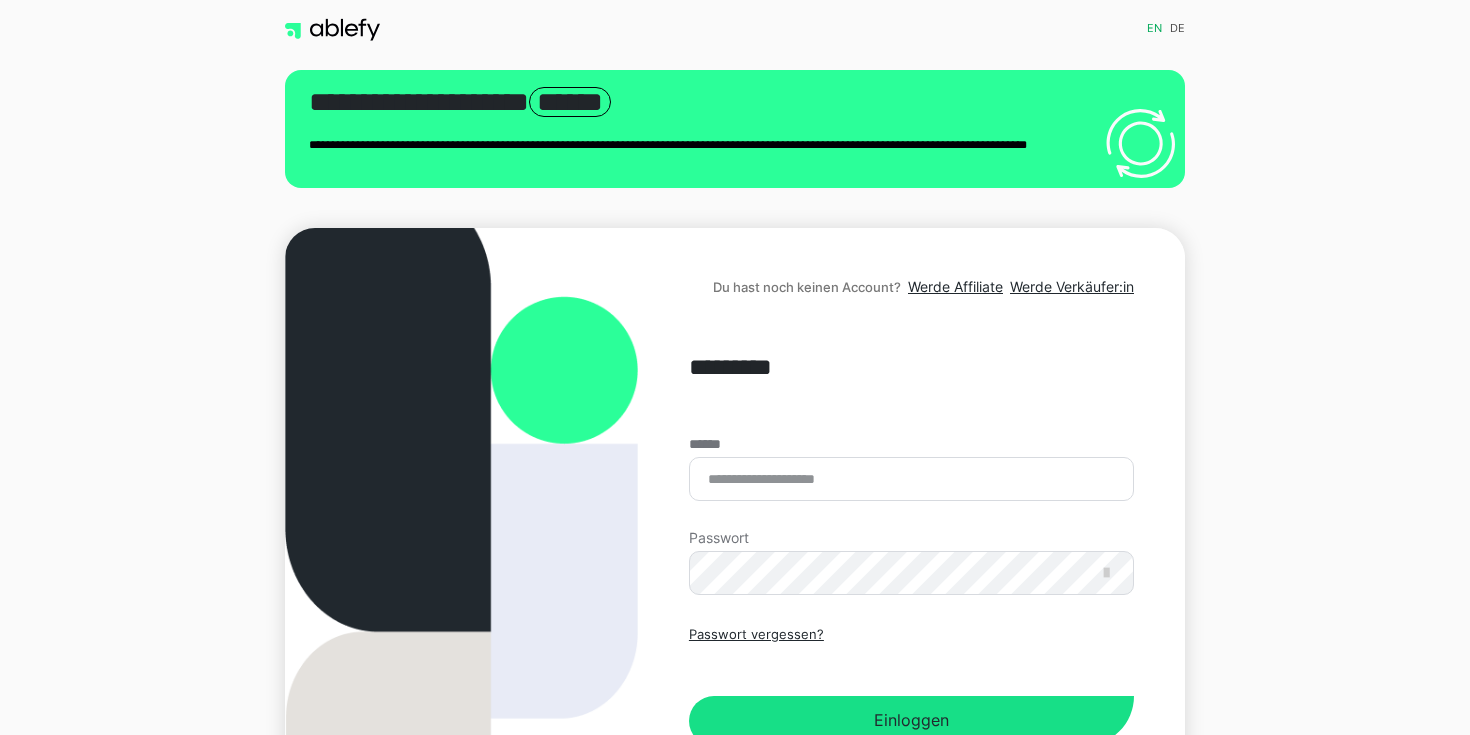 scroll, scrollTop: 0, scrollLeft: 0, axis: both 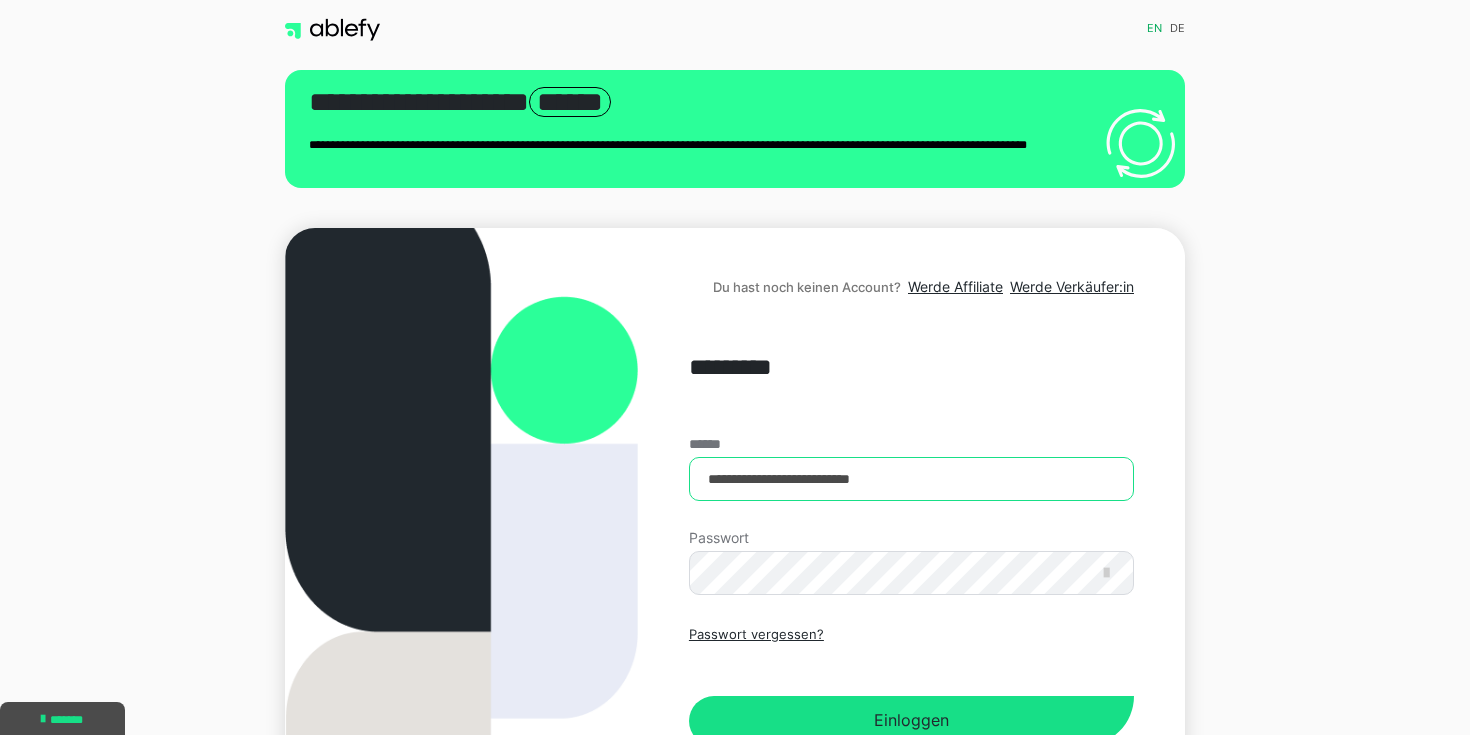 click on "**********" at bounding box center (911, 479) 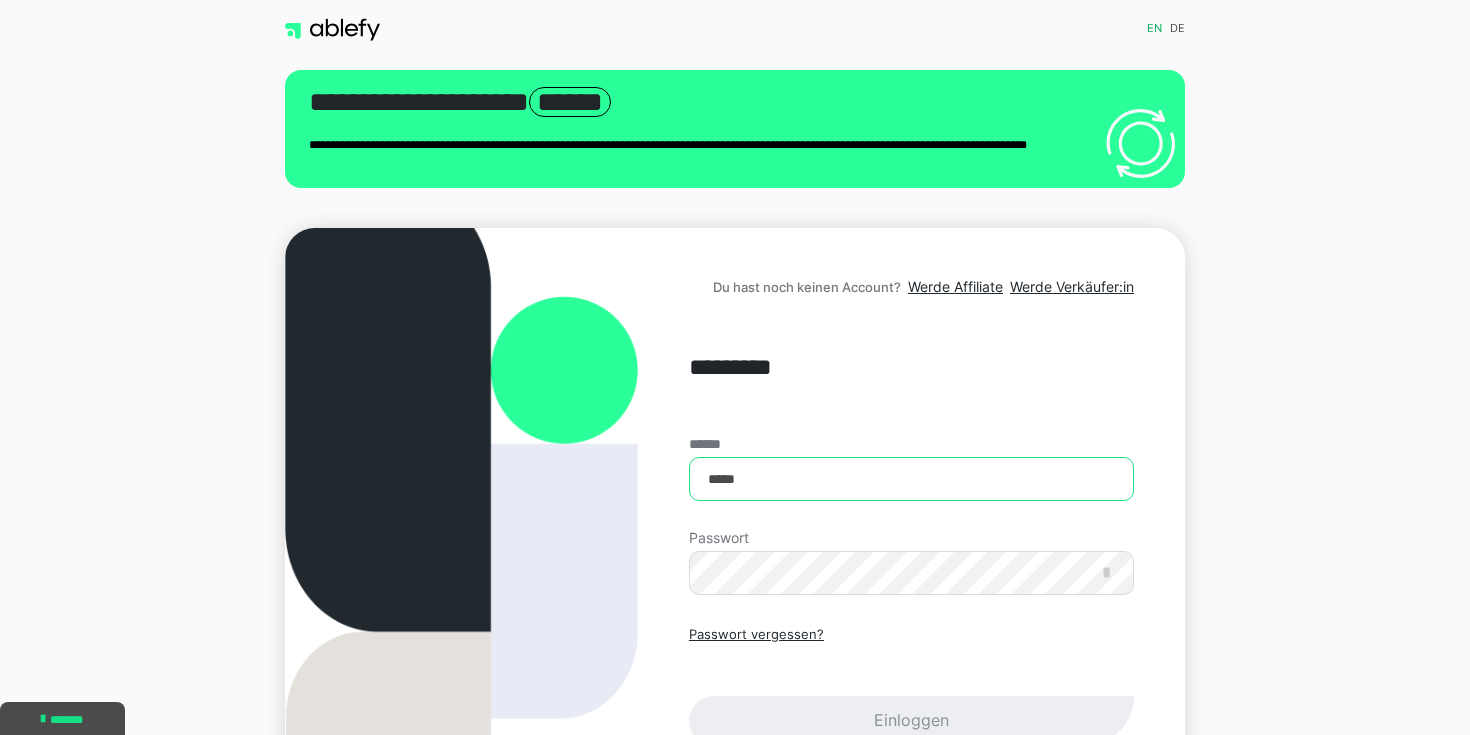 type on "**********" 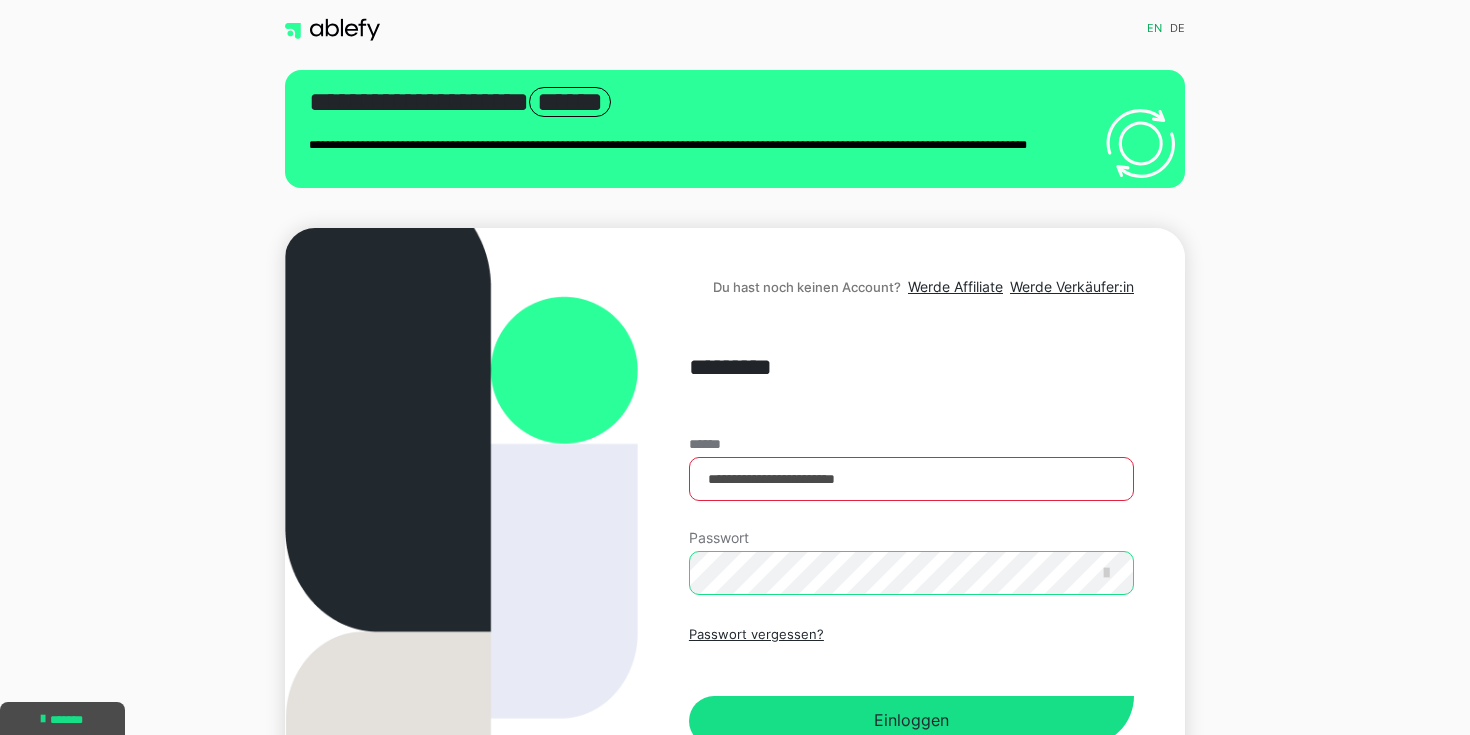 click on "Einloggen" at bounding box center (911, 721) 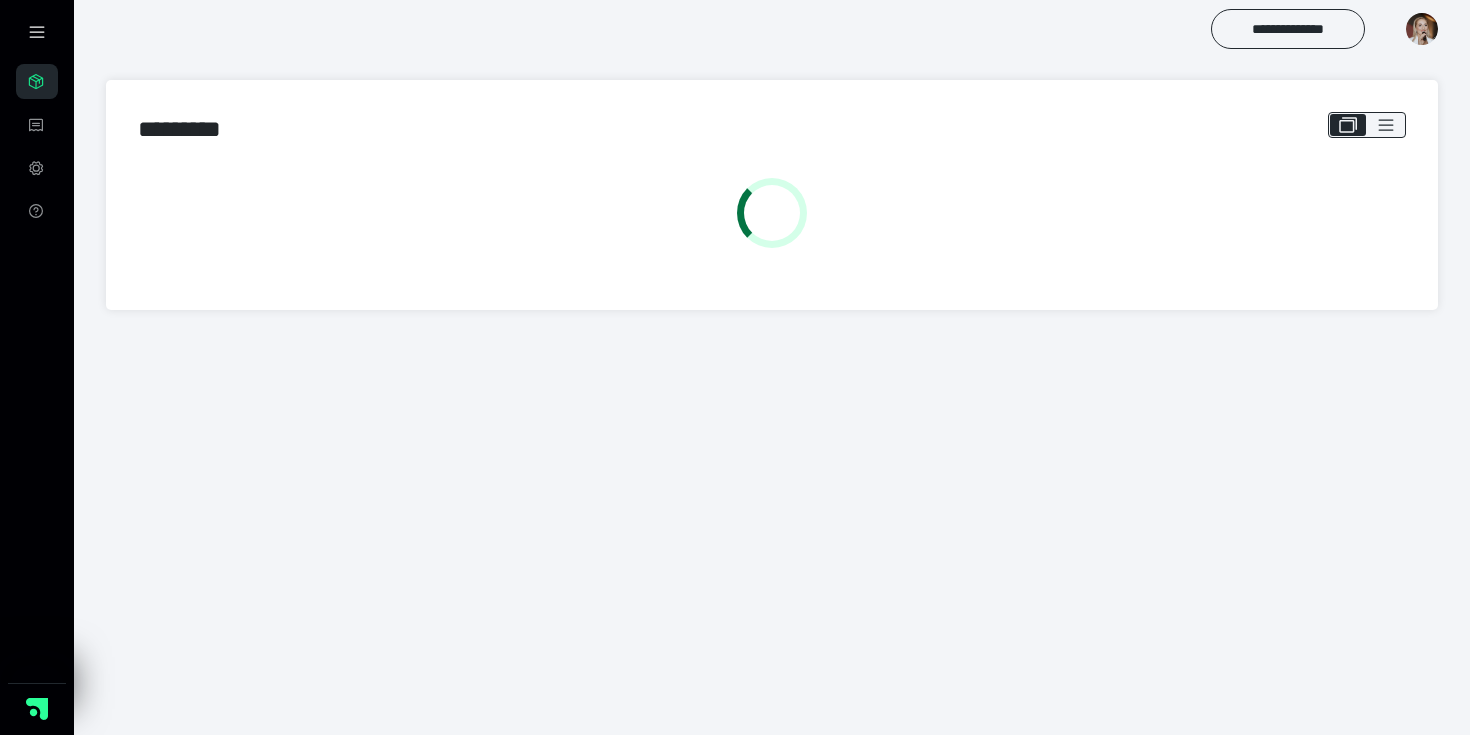 scroll, scrollTop: 0, scrollLeft: 0, axis: both 